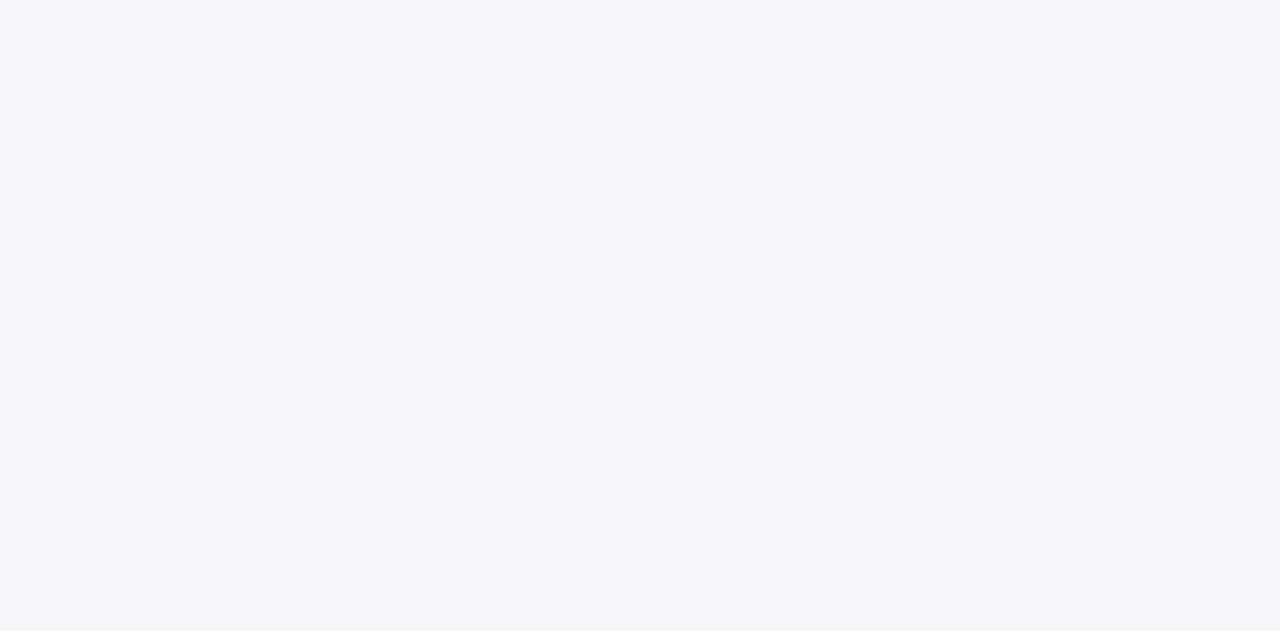 scroll, scrollTop: 0, scrollLeft: 0, axis: both 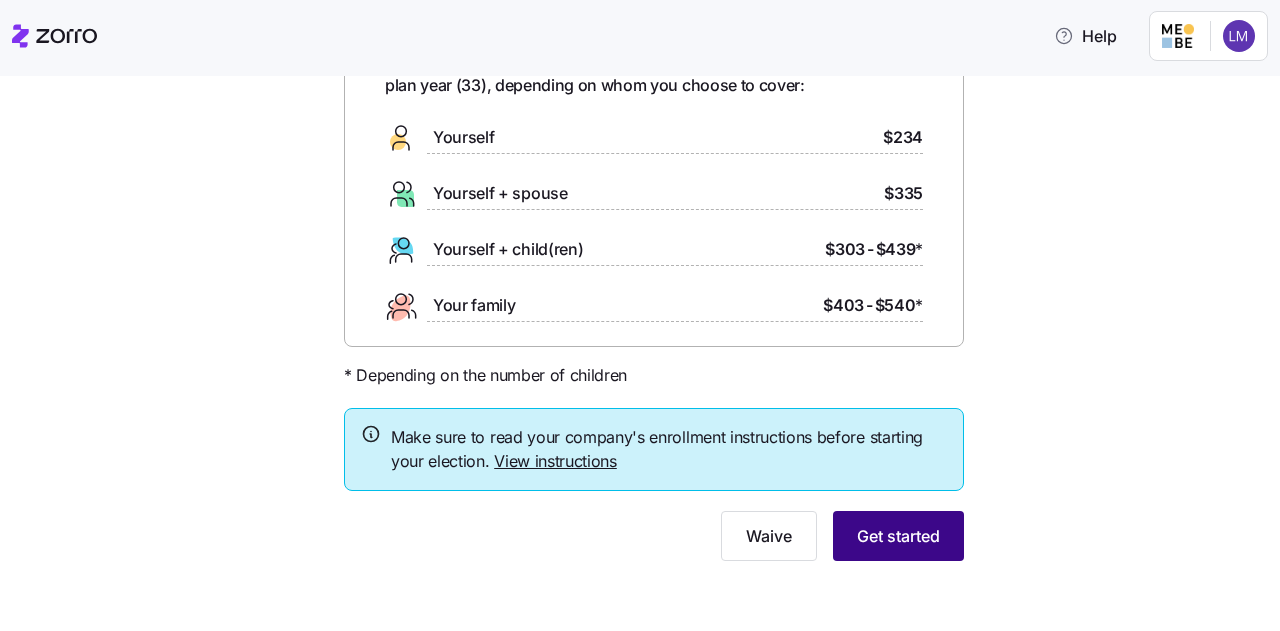 click on "Get started" at bounding box center [898, 536] 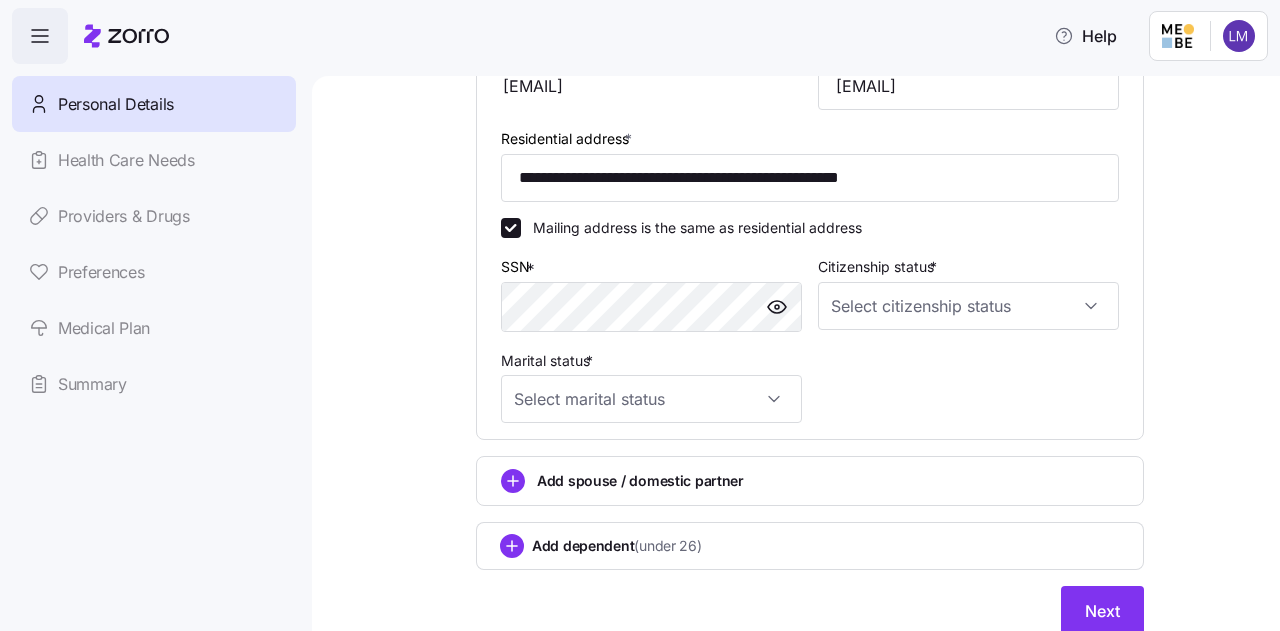 scroll, scrollTop: 619, scrollLeft: 0, axis: vertical 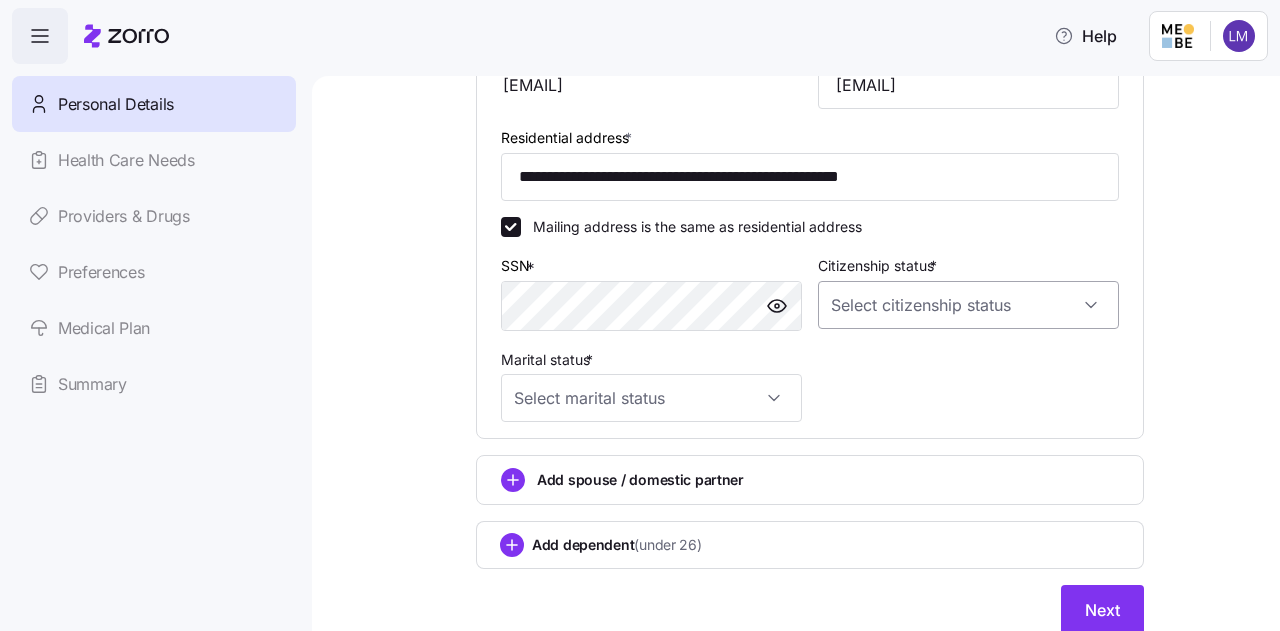 click on "Citizenship status  *" at bounding box center [968, 305] 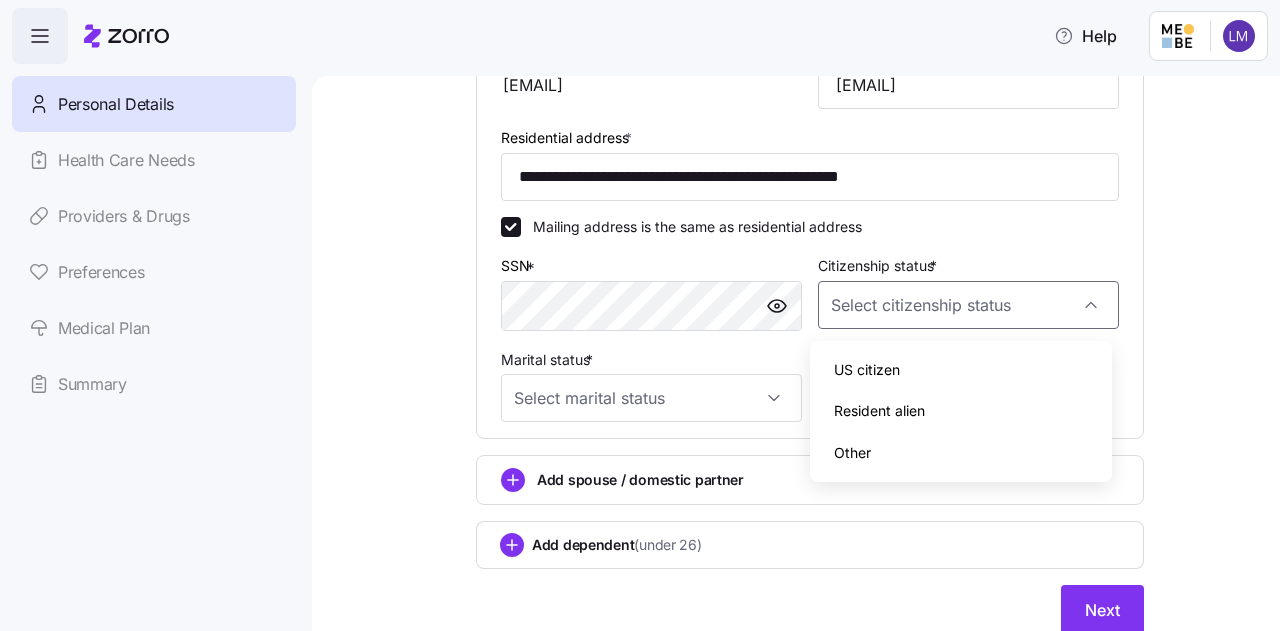 click on "US citizen" at bounding box center [867, 370] 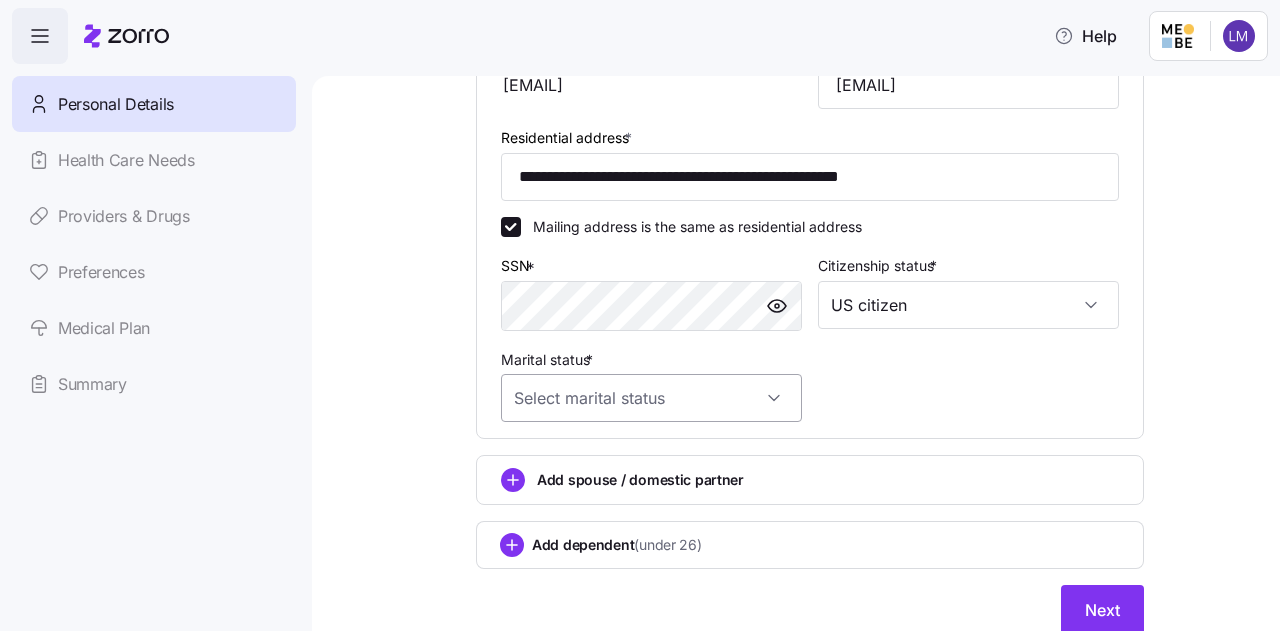 click on "Marital status  *" at bounding box center (651, 398) 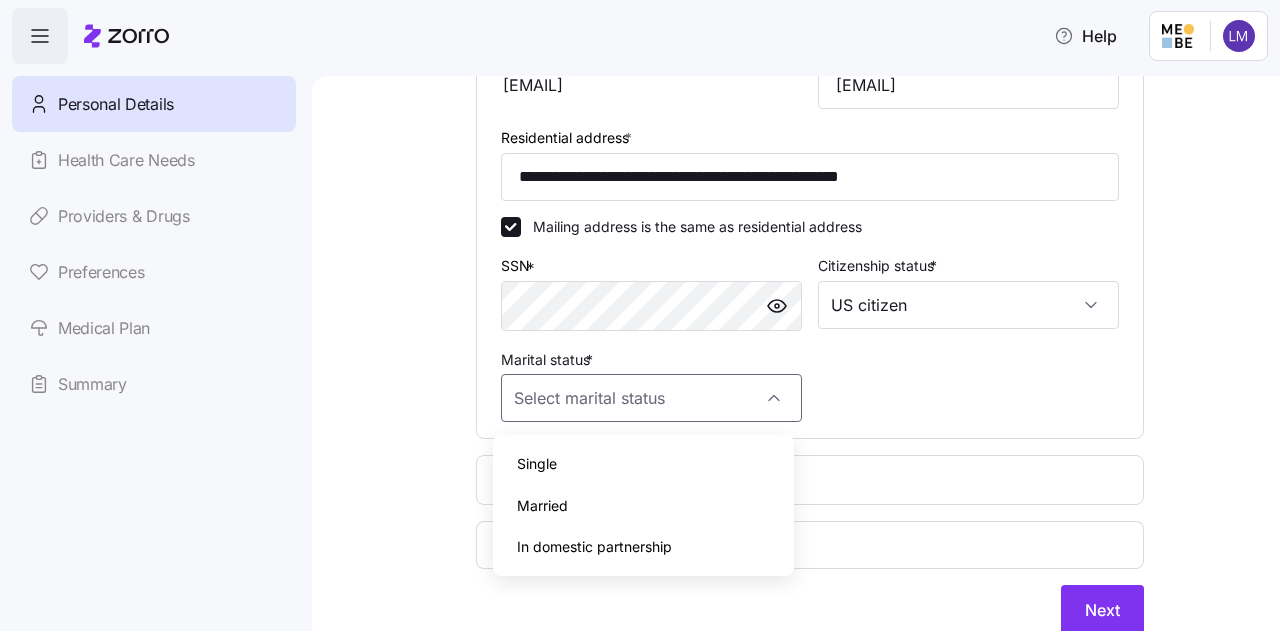 click on "Single" at bounding box center (643, 464) 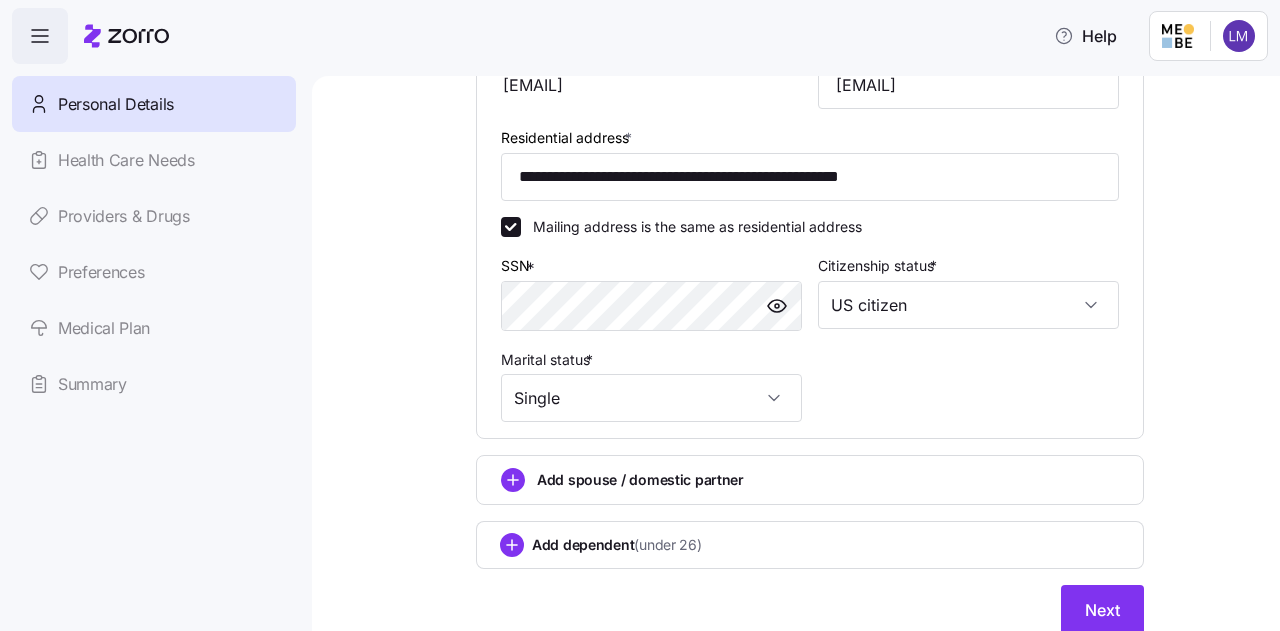 scroll, scrollTop: 698, scrollLeft: 0, axis: vertical 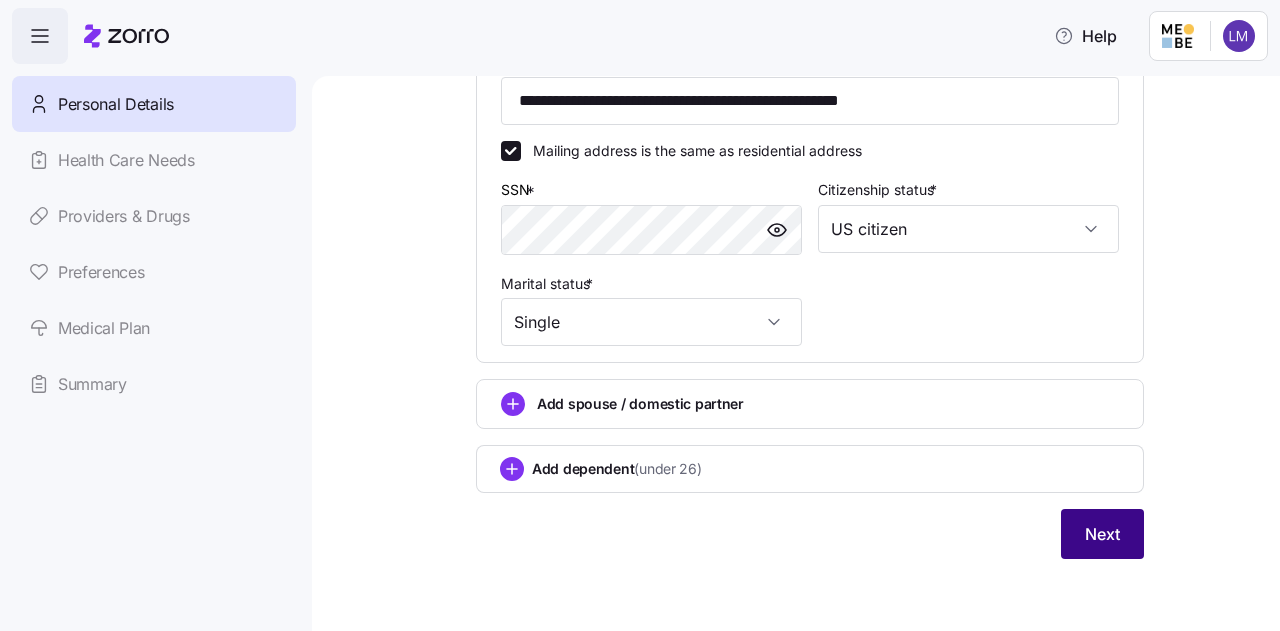 click on "Next" at bounding box center (1102, 534) 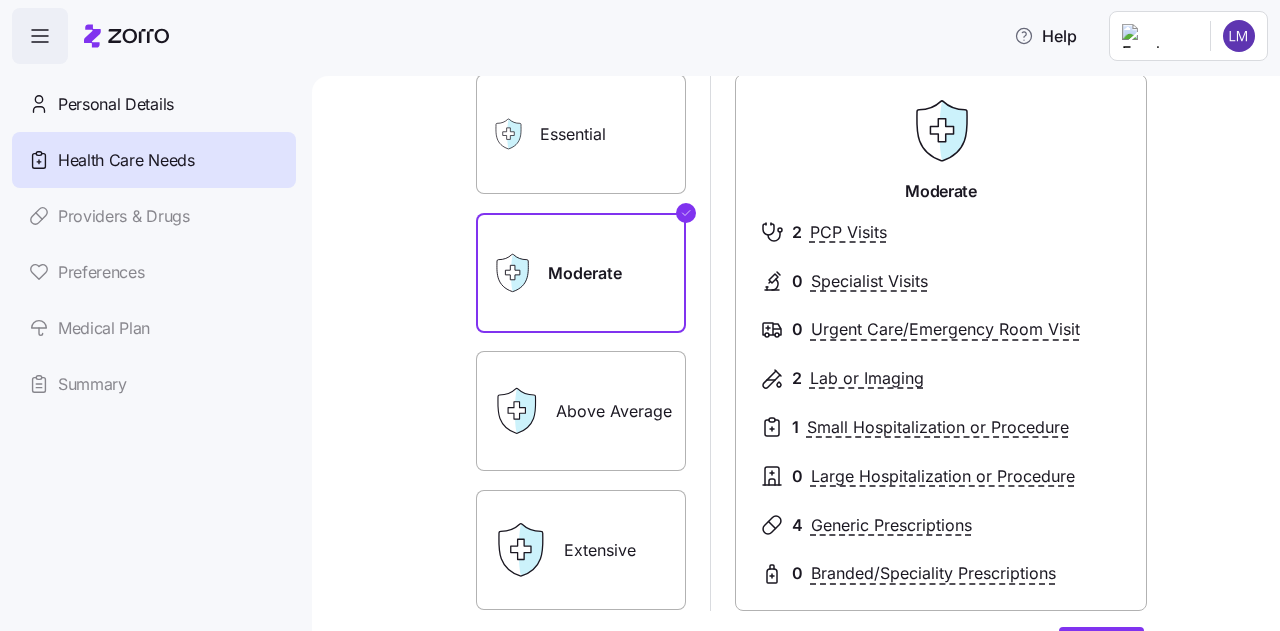 scroll, scrollTop: 141, scrollLeft: 0, axis: vertical 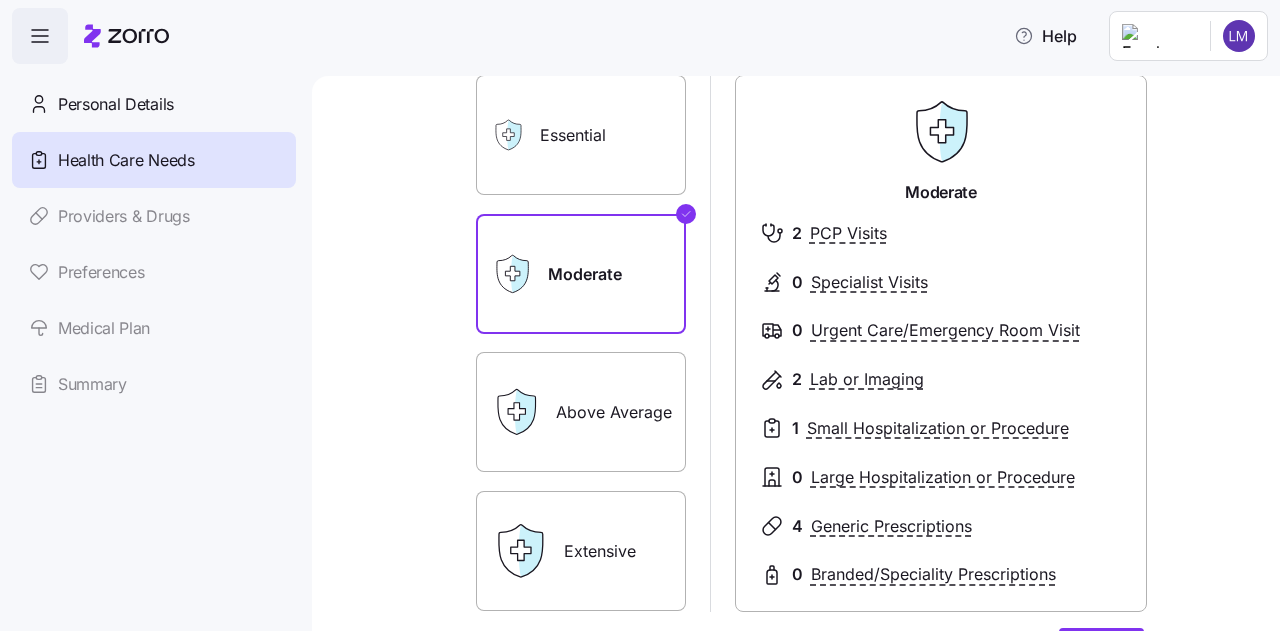 click on "Above Average" at bounding box center [581, 412] 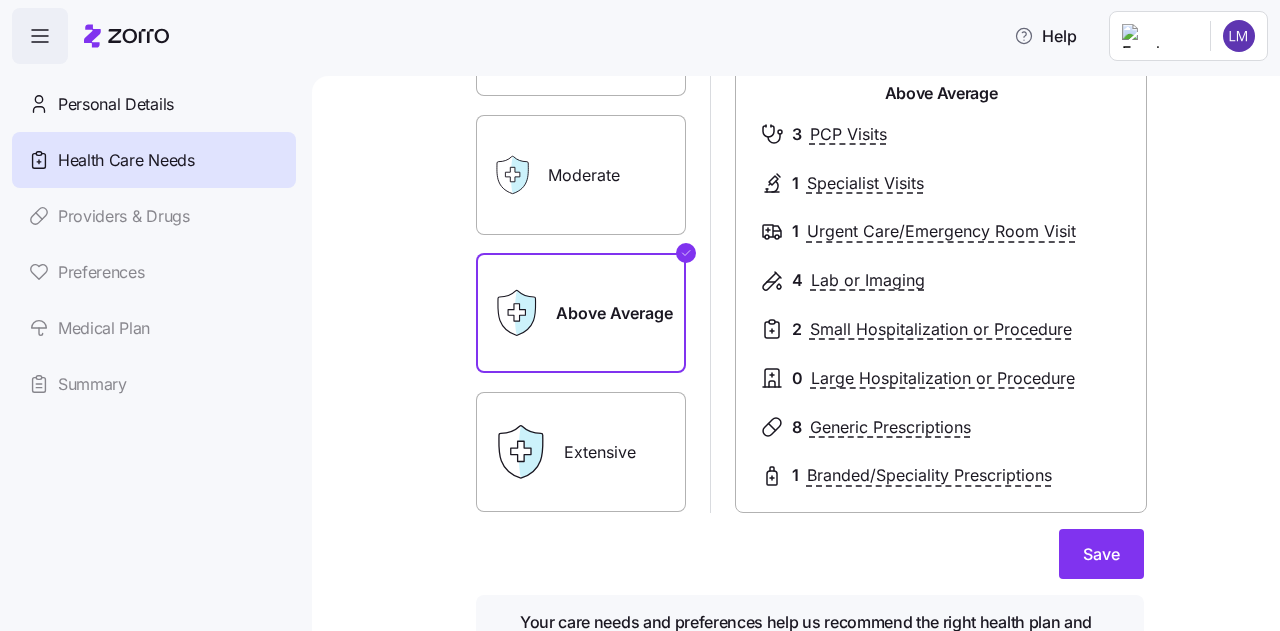 scroll, scrollTop: 241, scrollLeft: 0, axis: vertical 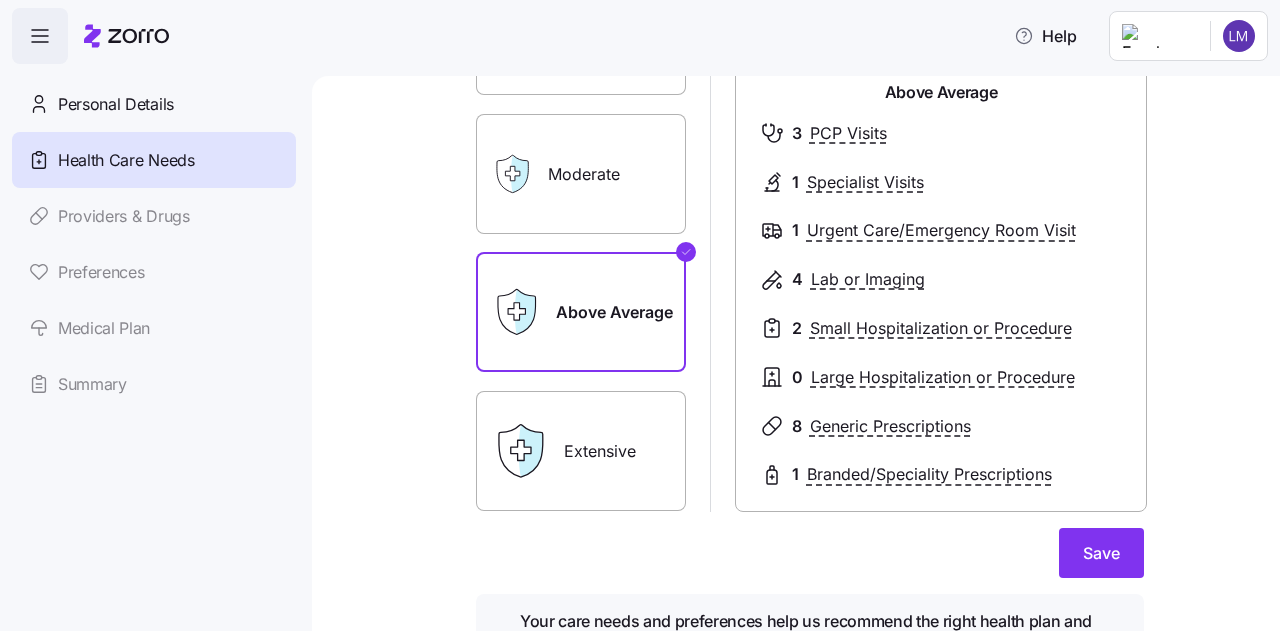 click on "Extensive" at bounding box center [581, 451] 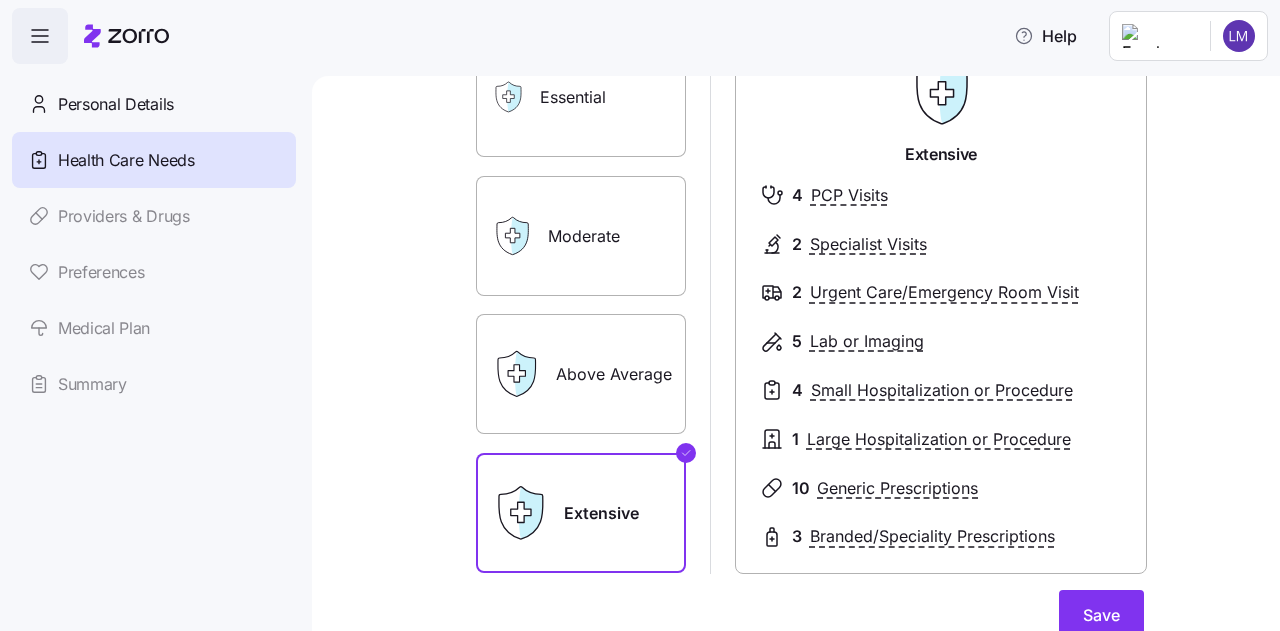 scroll, scrollTop: 176, scrollLeft: 0, axis: vertical 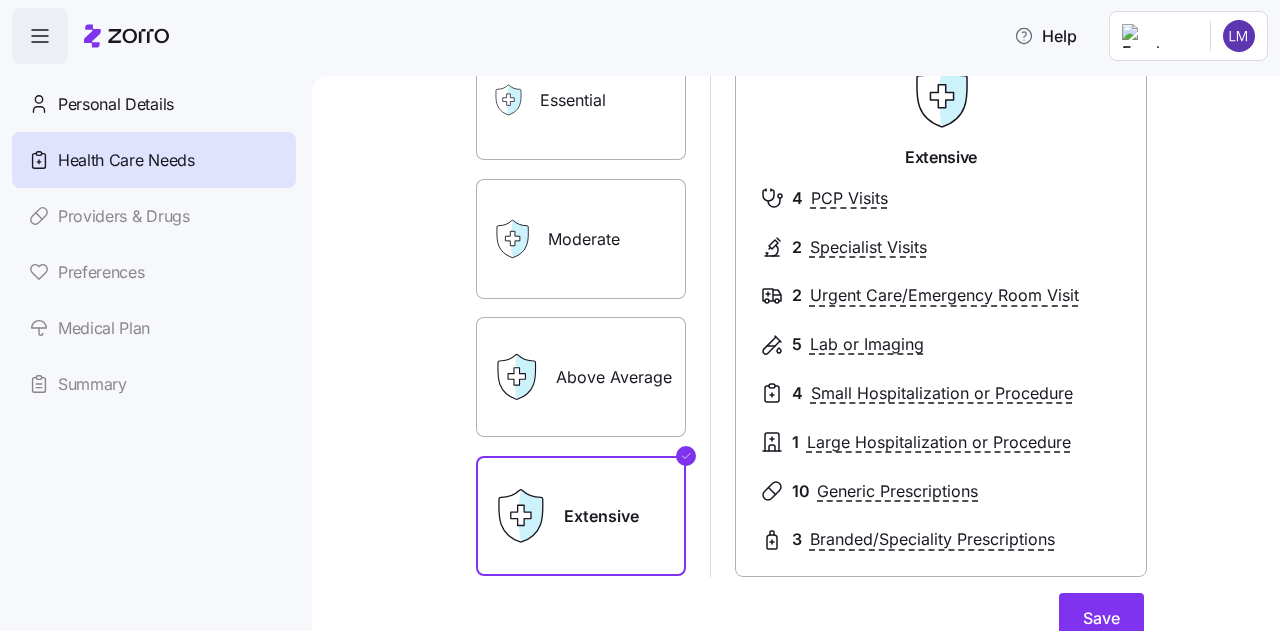 click on "Above Average" at bounding box center [581, 377] 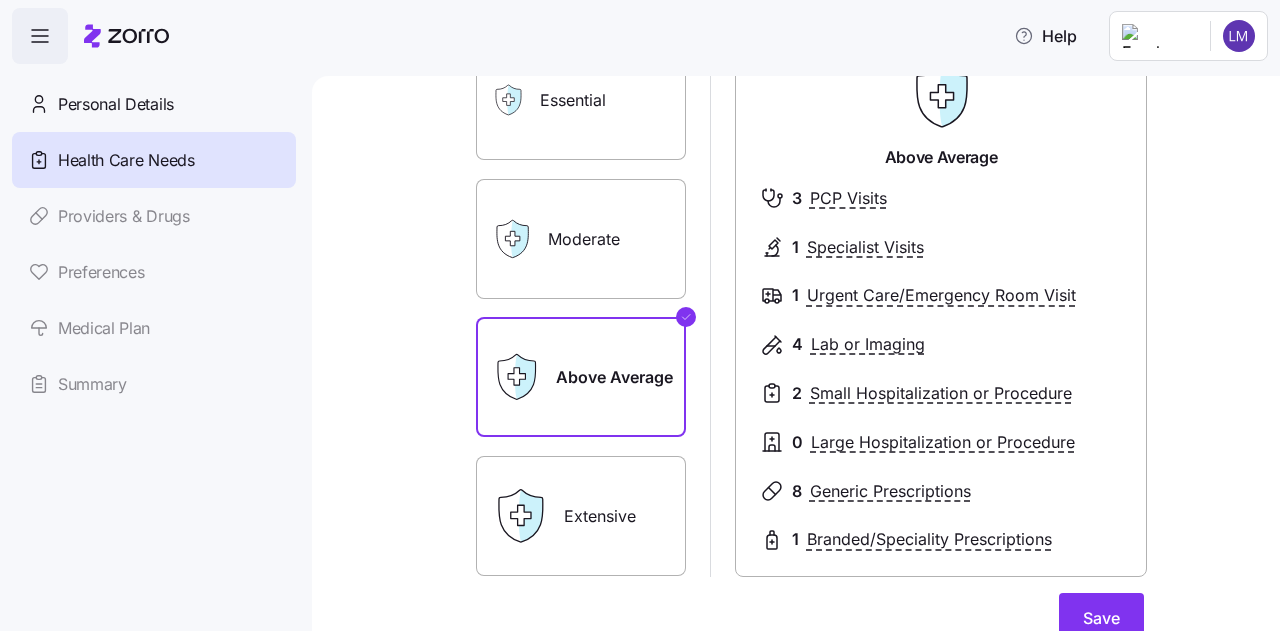 scroll, scrollTop: 306, scrollLeft: 0, axis: vertical 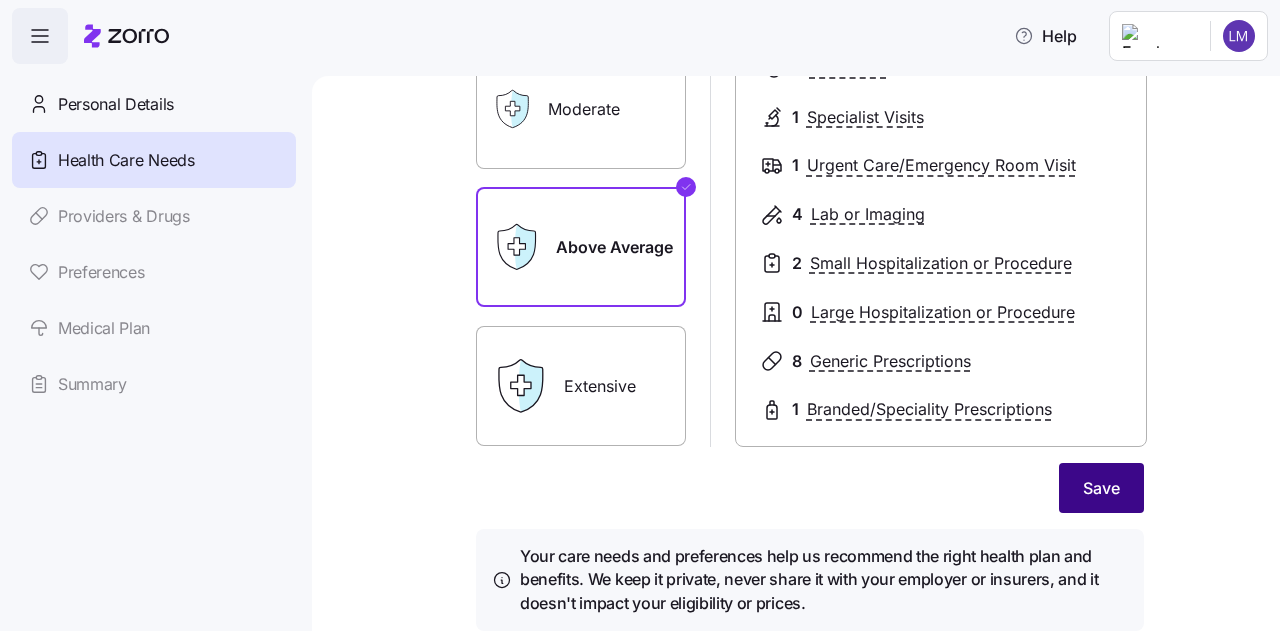 click on "Save" at bounding box center (1101, 488) 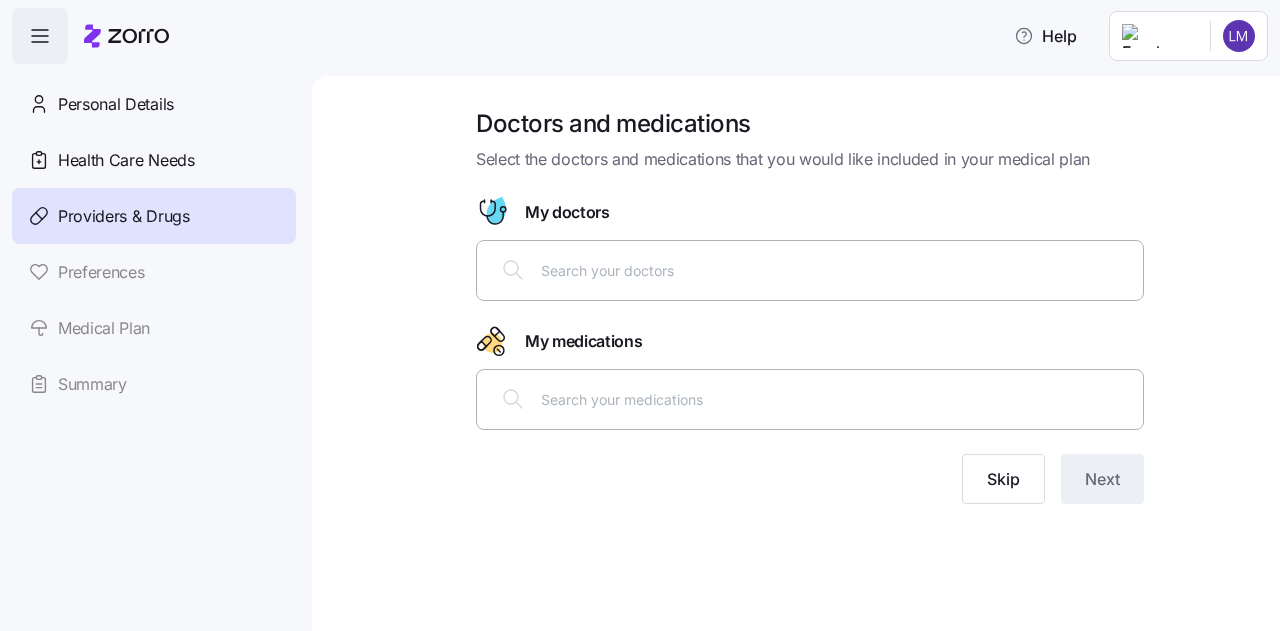 click at bounding box center (810, 270) 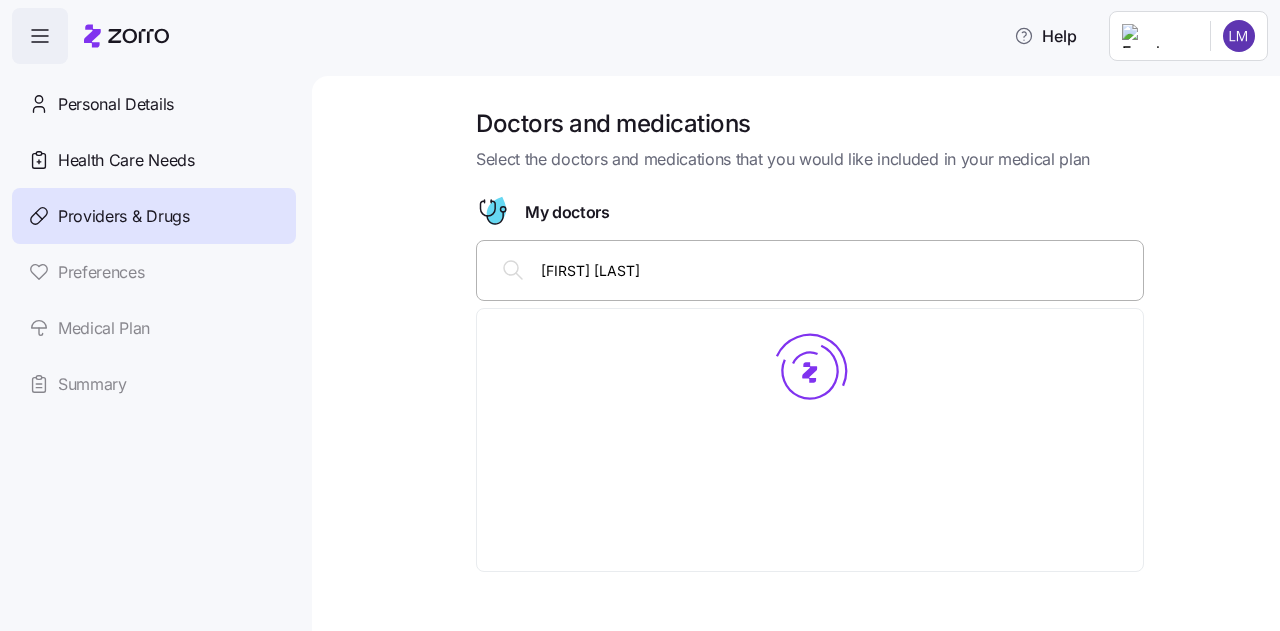 type on "[FIRST] [LAST]" 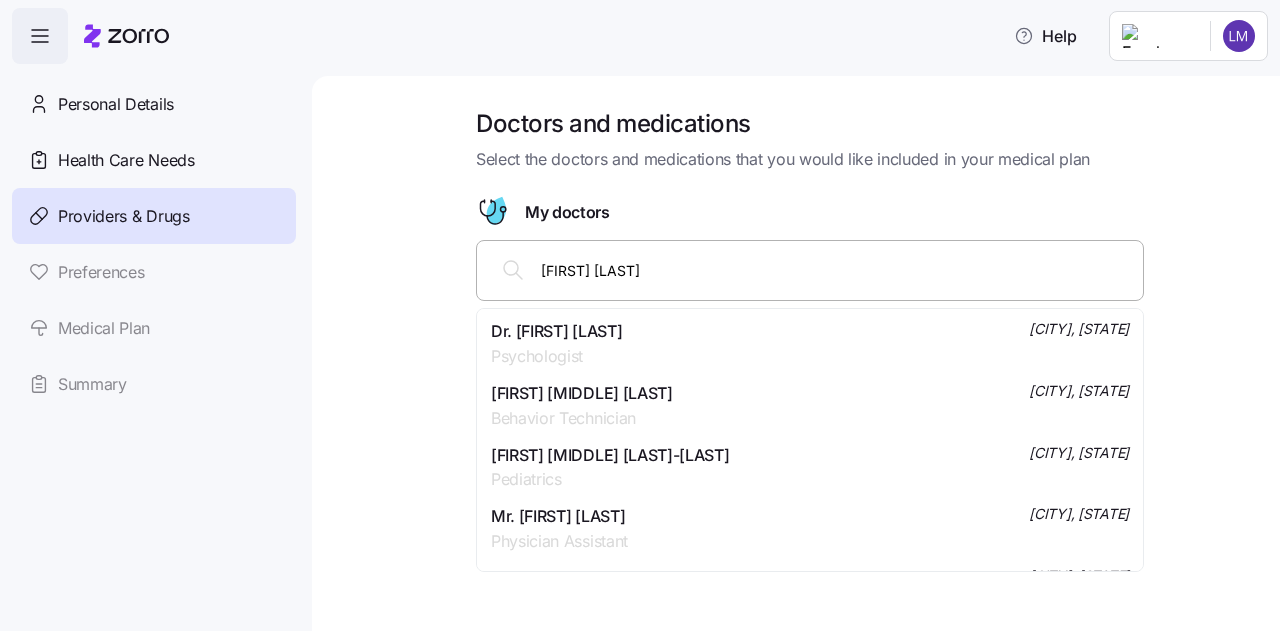 click on "Dr. [FIRST] [LAST]" at bounding box center [556, 331] 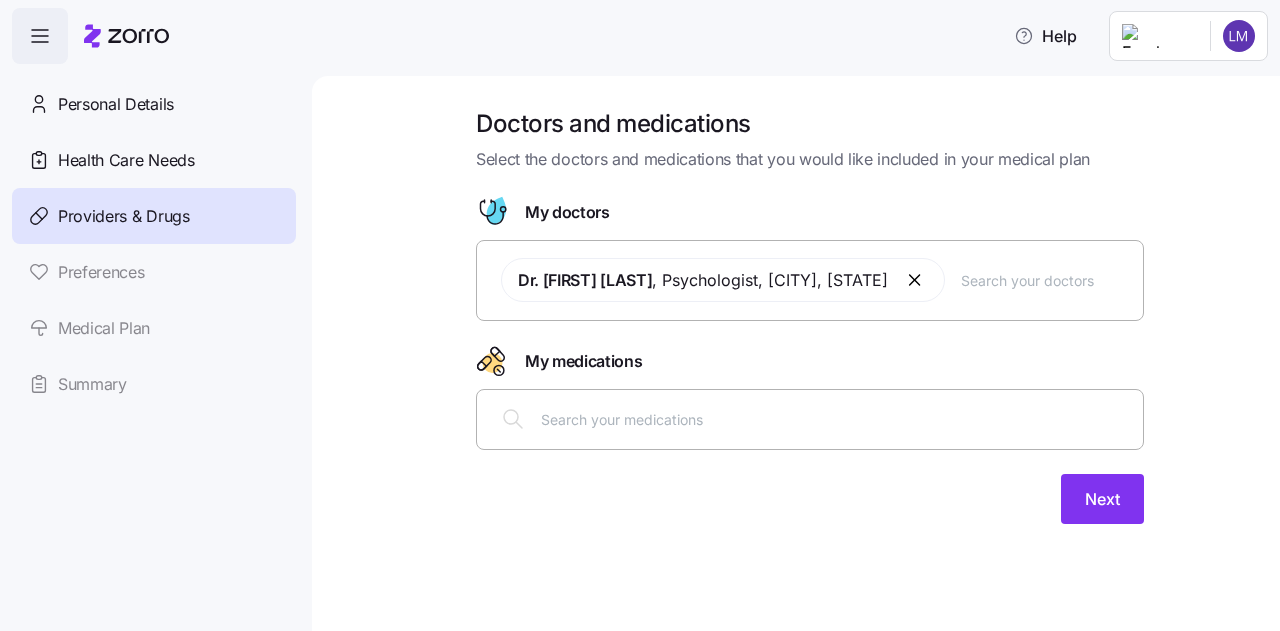 click at bounding box center [1046, 280] 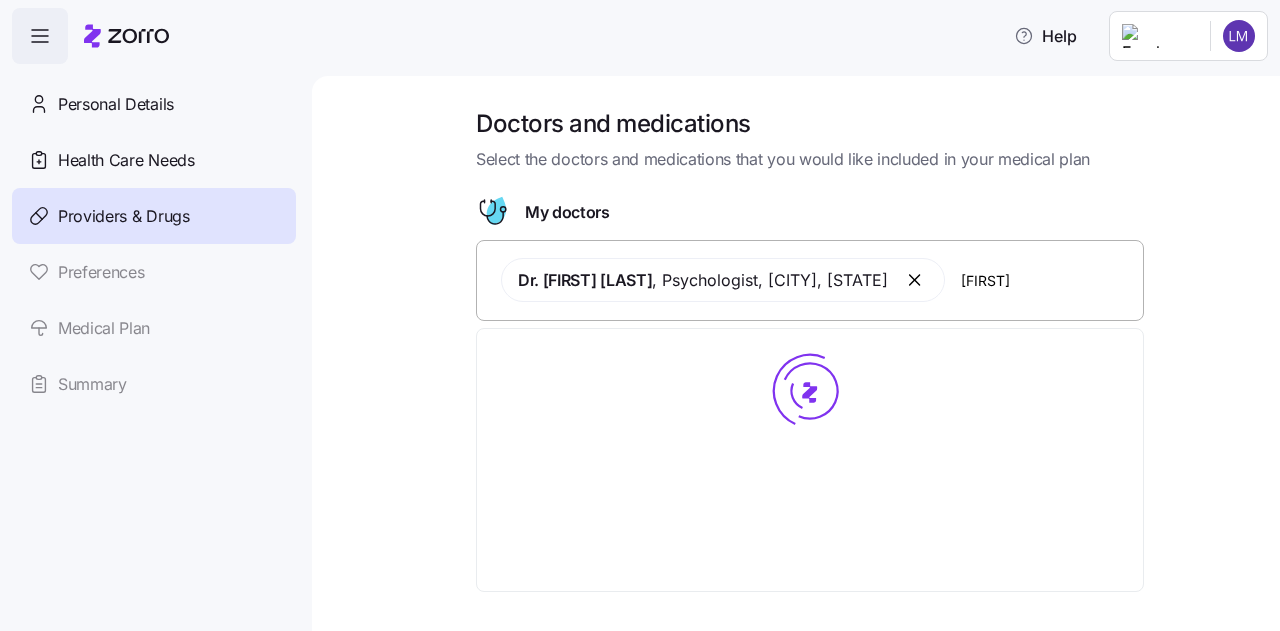 type on "F" 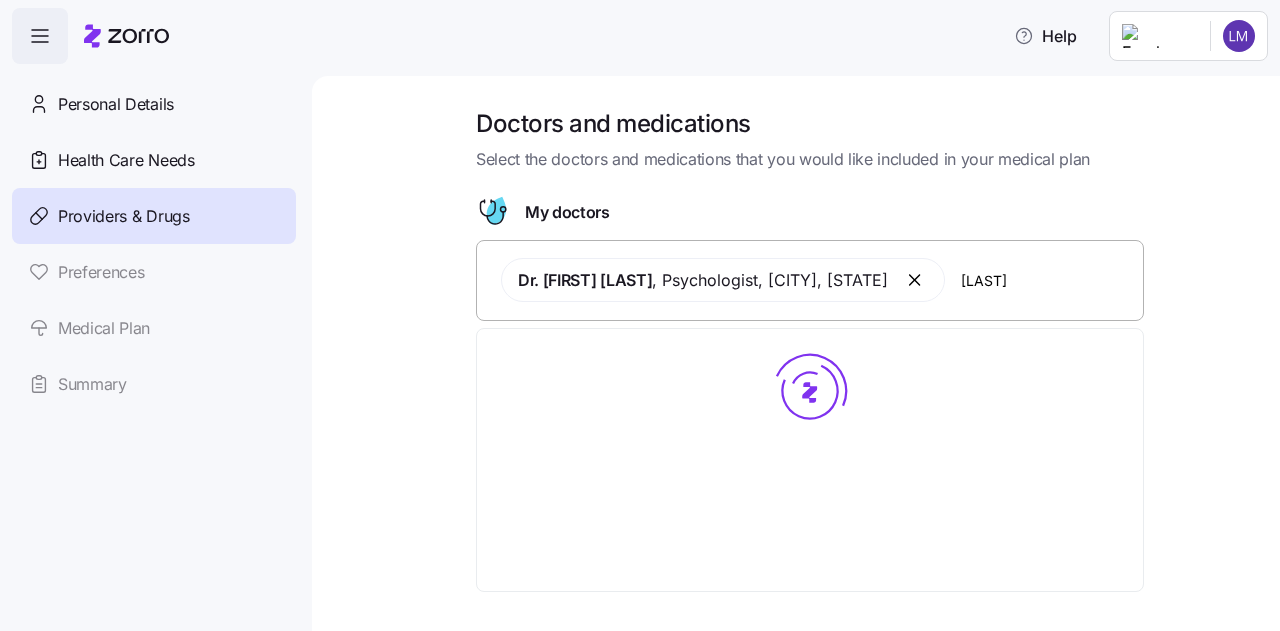 type on "Zangeneh" 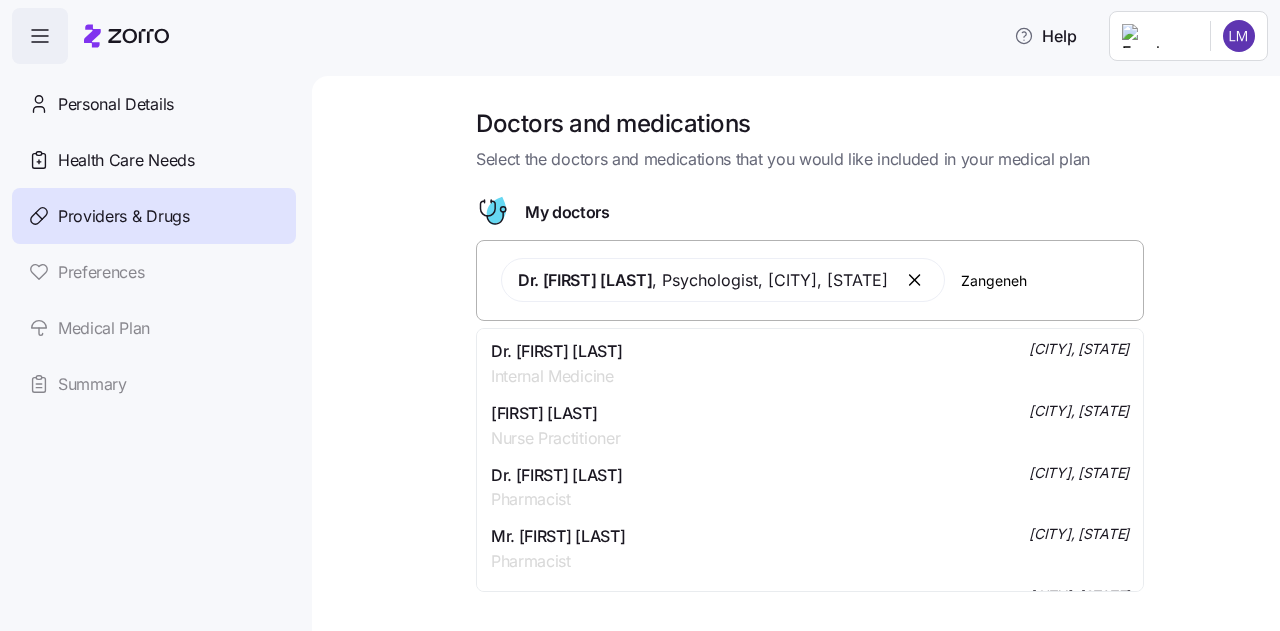 click on "Dr. [FIRST] [LAST] [PROFESSION] [CITY], [STATE]" at bounding box center (810, 364) 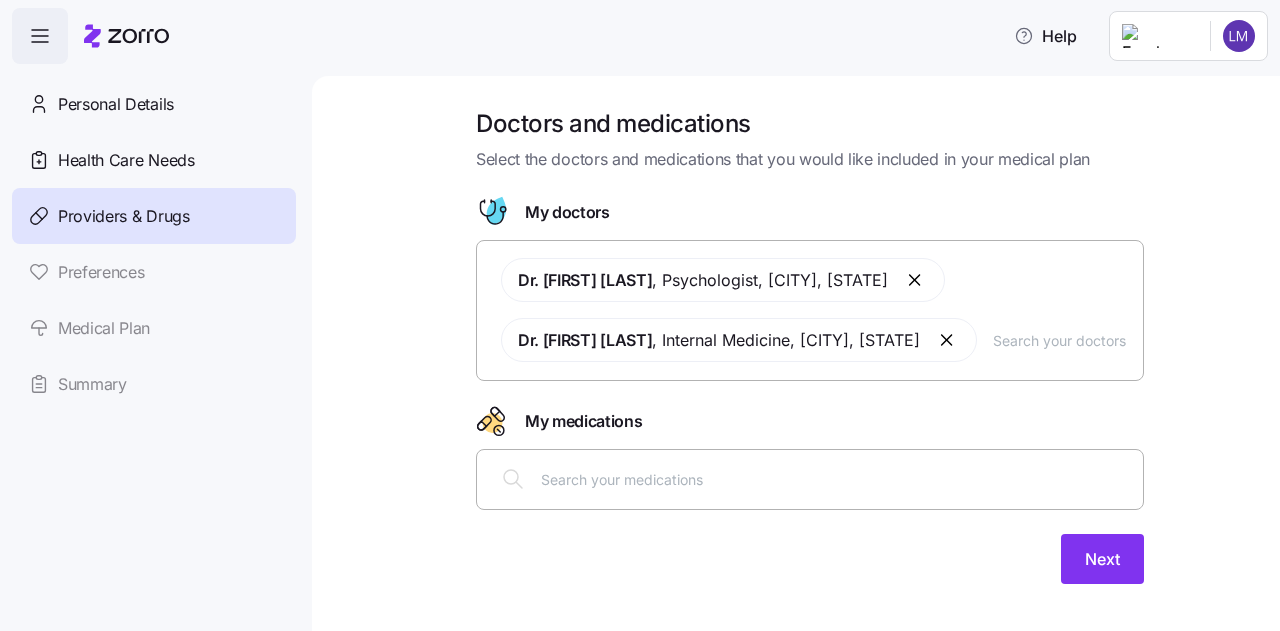 scroll, scrollTop: 23, scrollLeft: 0, axis: vertical 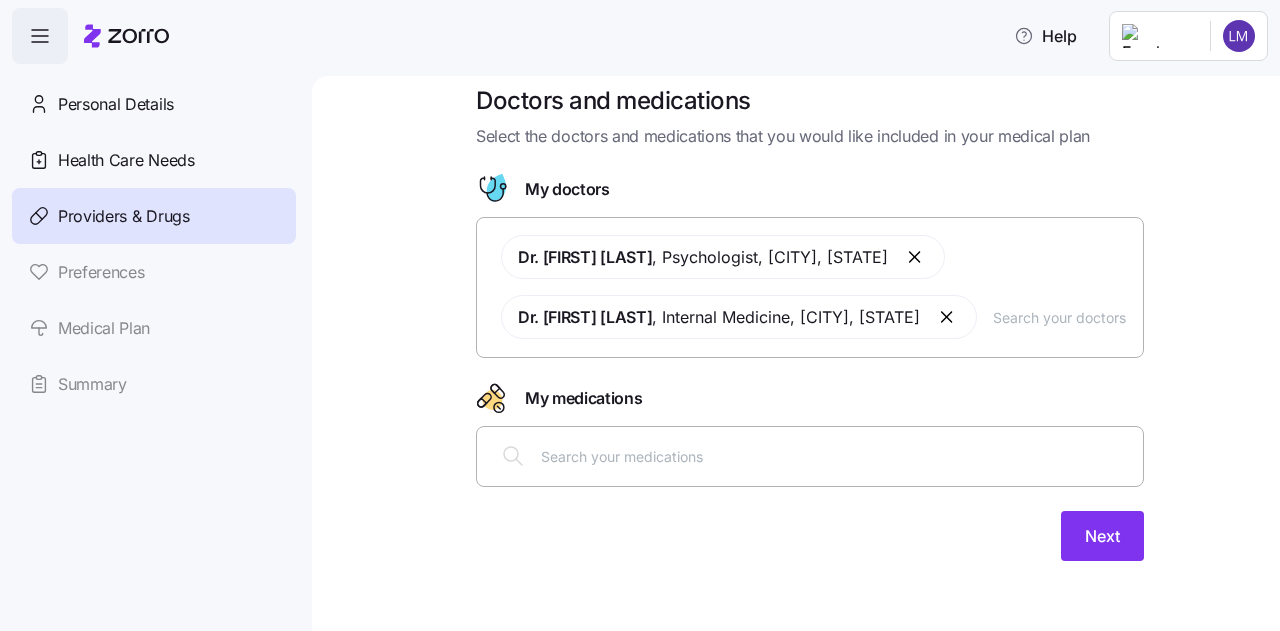 click at bounding box center (836, 456) 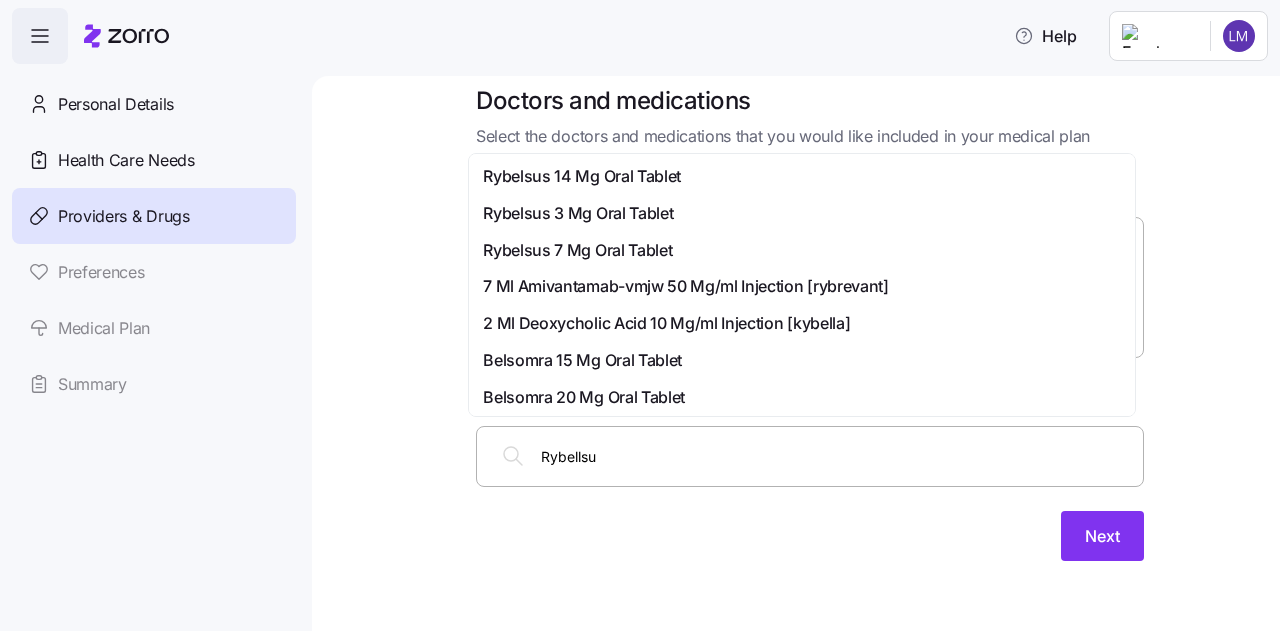 type on "Rybellsus" 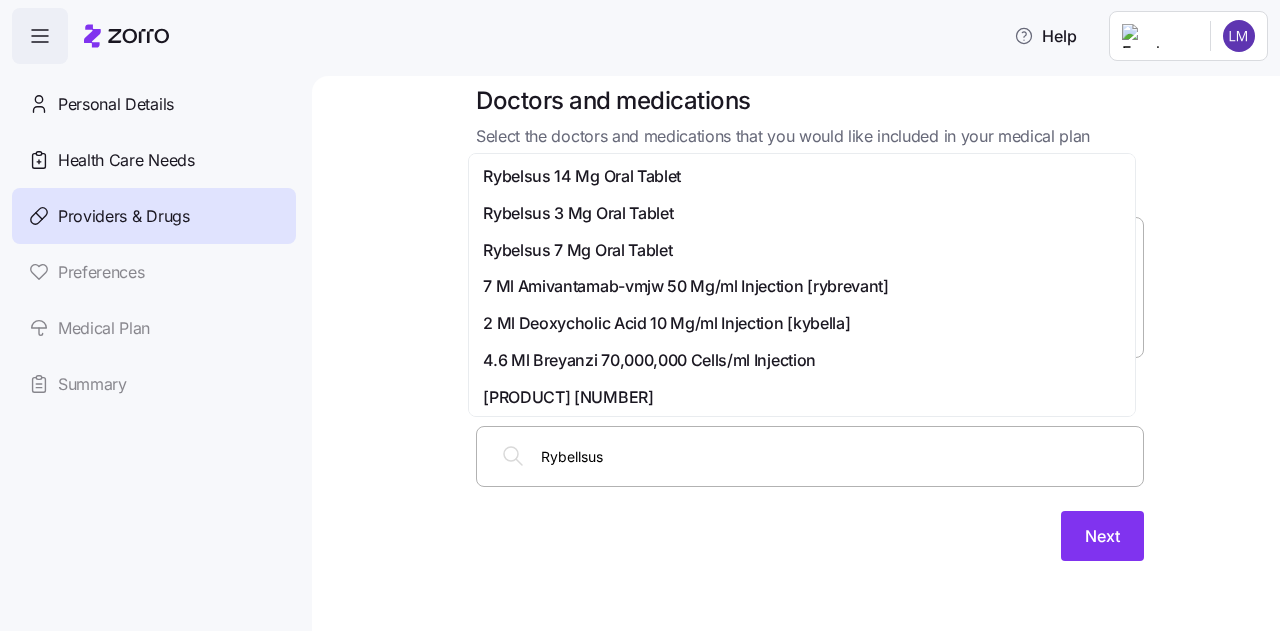 click on "Rybelsus 14 Mg Oral Tablet" at bounding box center [582, 176] 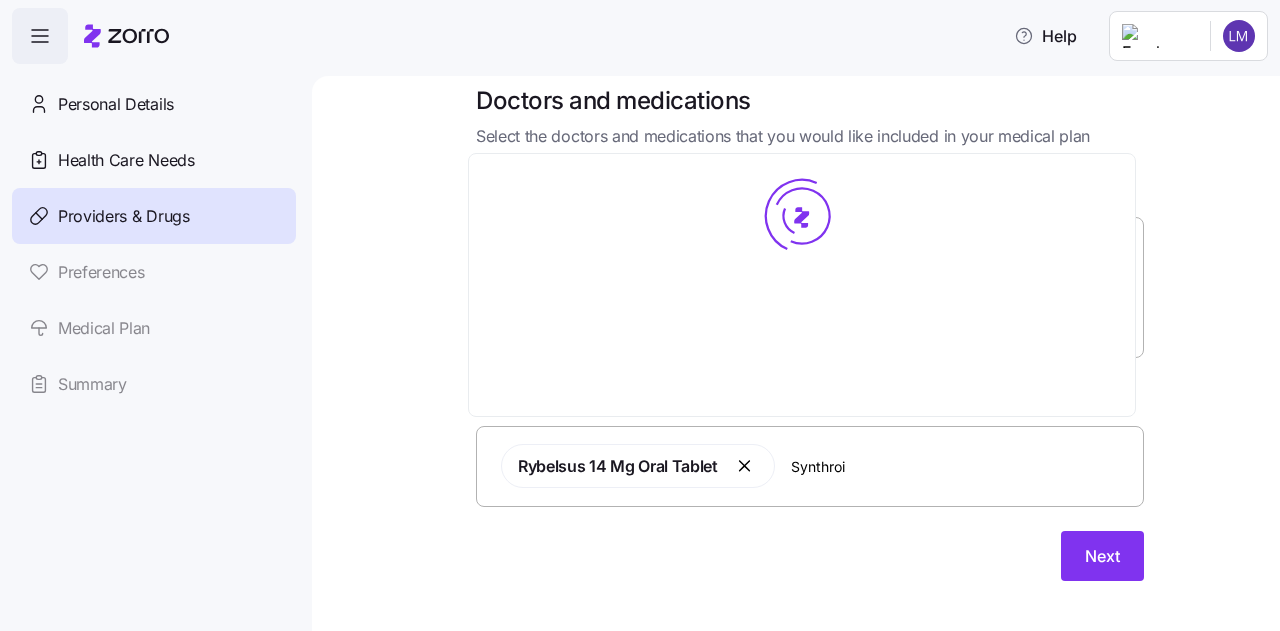 scroll, scrollTop: 0, scrollLeft: 0, axis: both 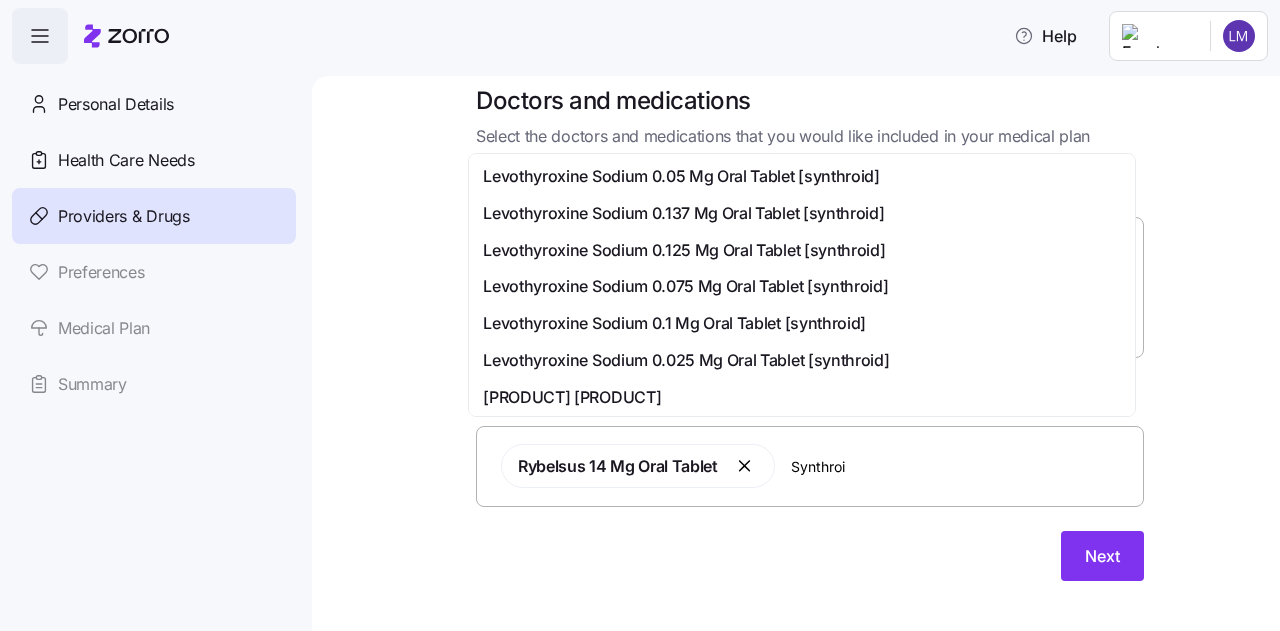 type on "Synthroid" 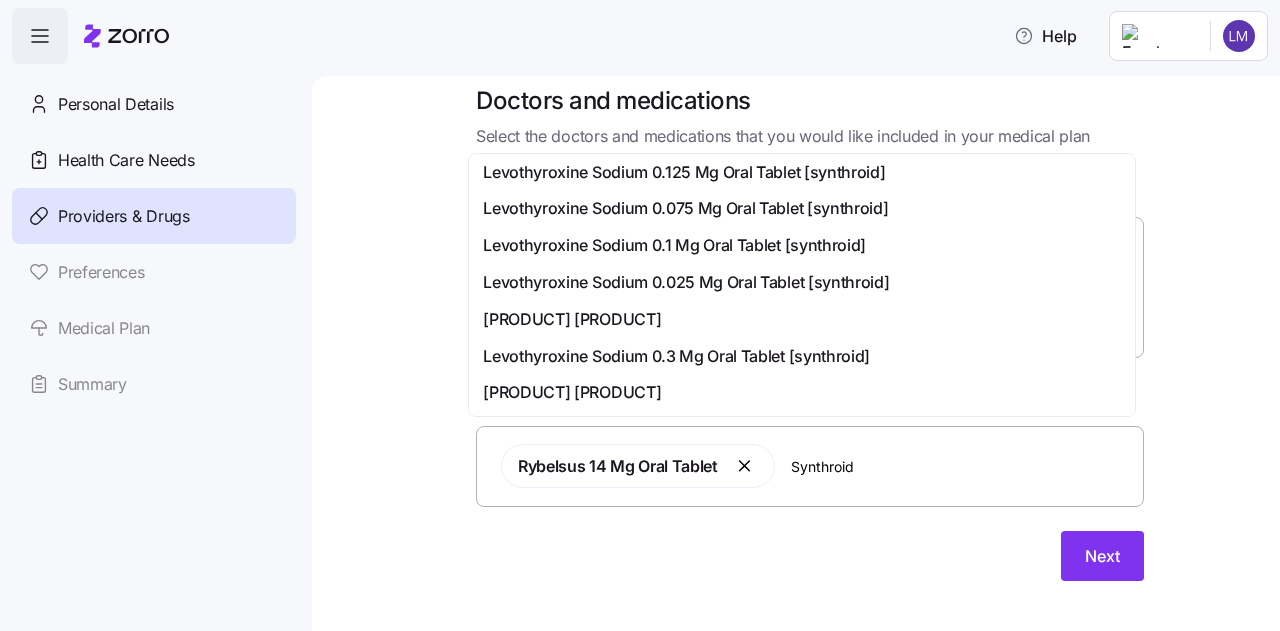 scroll, scrollTop: 0, scrollLeft: 0, axis: both 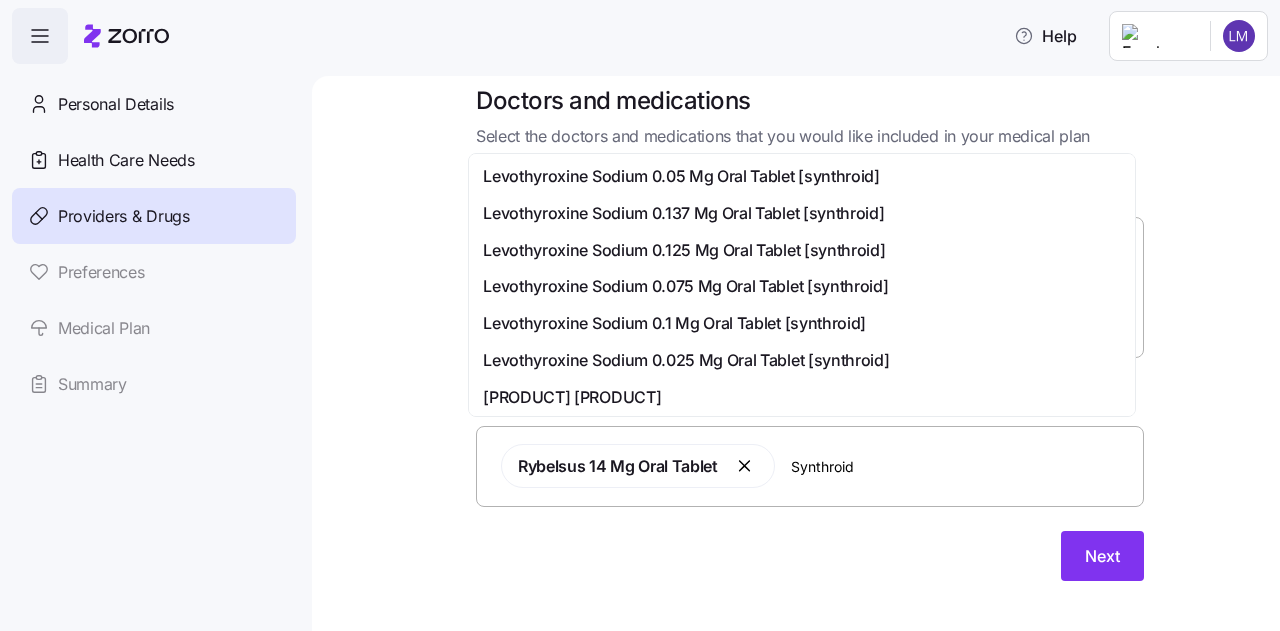 click on "Levothyroxine Sodium 0.05 Mg Oral Tablet [synthroid]" at bounding box center (681, 176) 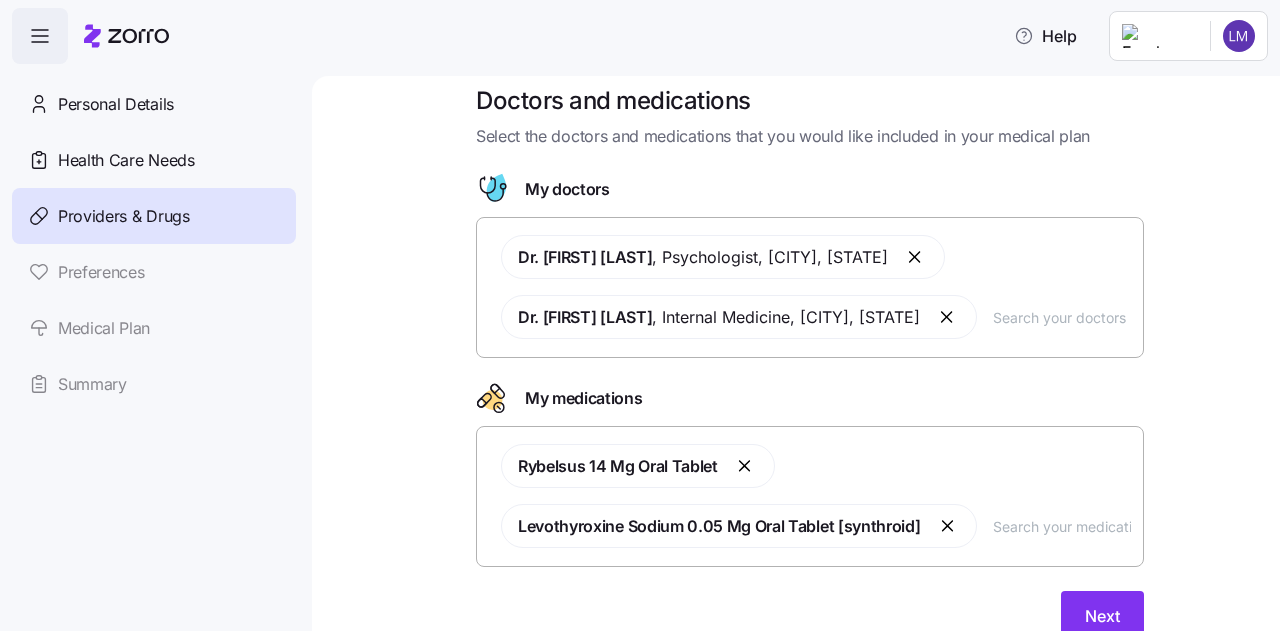 type on "S" 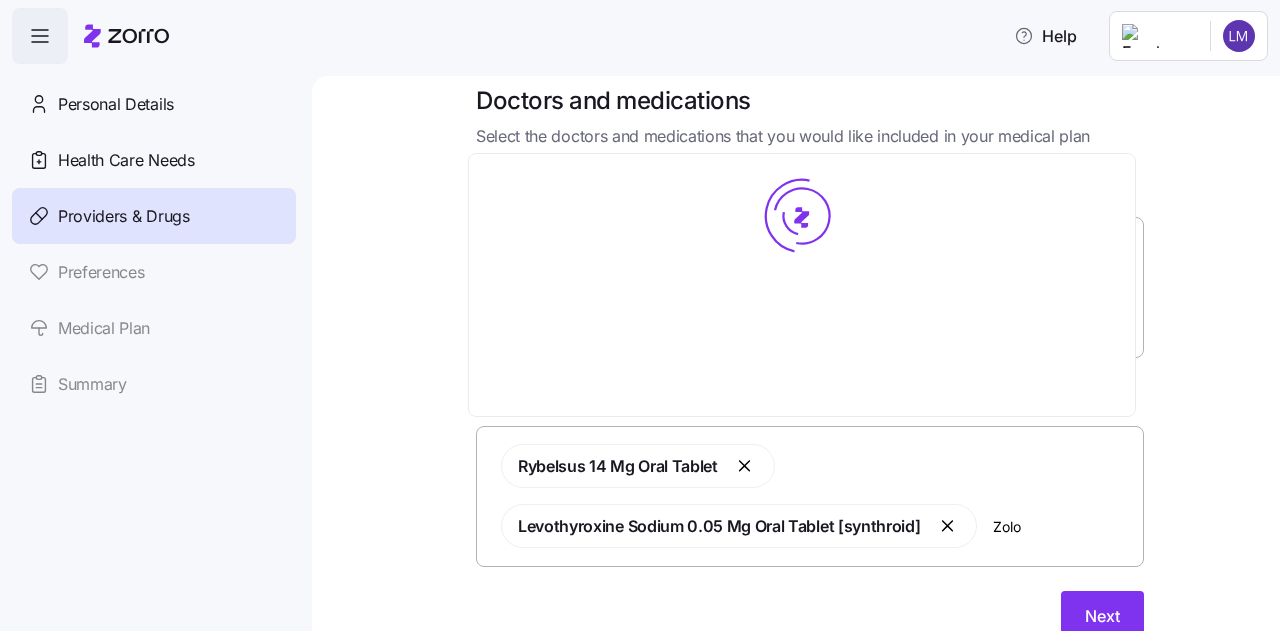 type on "[BRAND]" 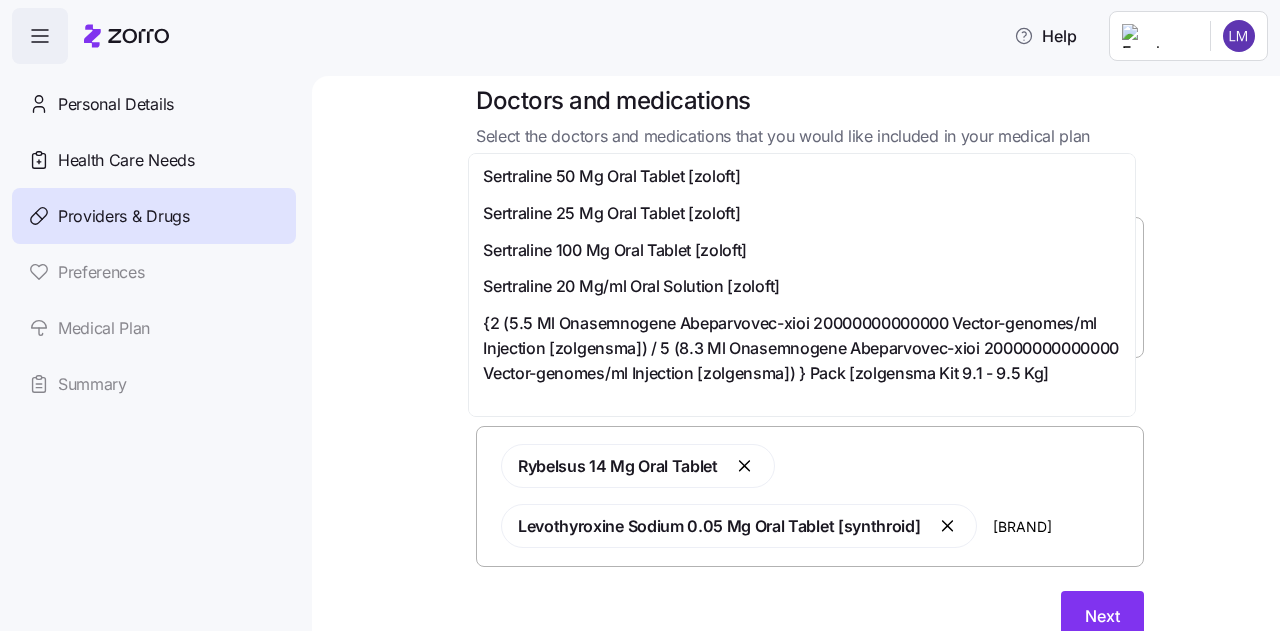 click on "Sertraline 25 Mg Oral Tablet [zoloft]" at bounding box center (611, 213) 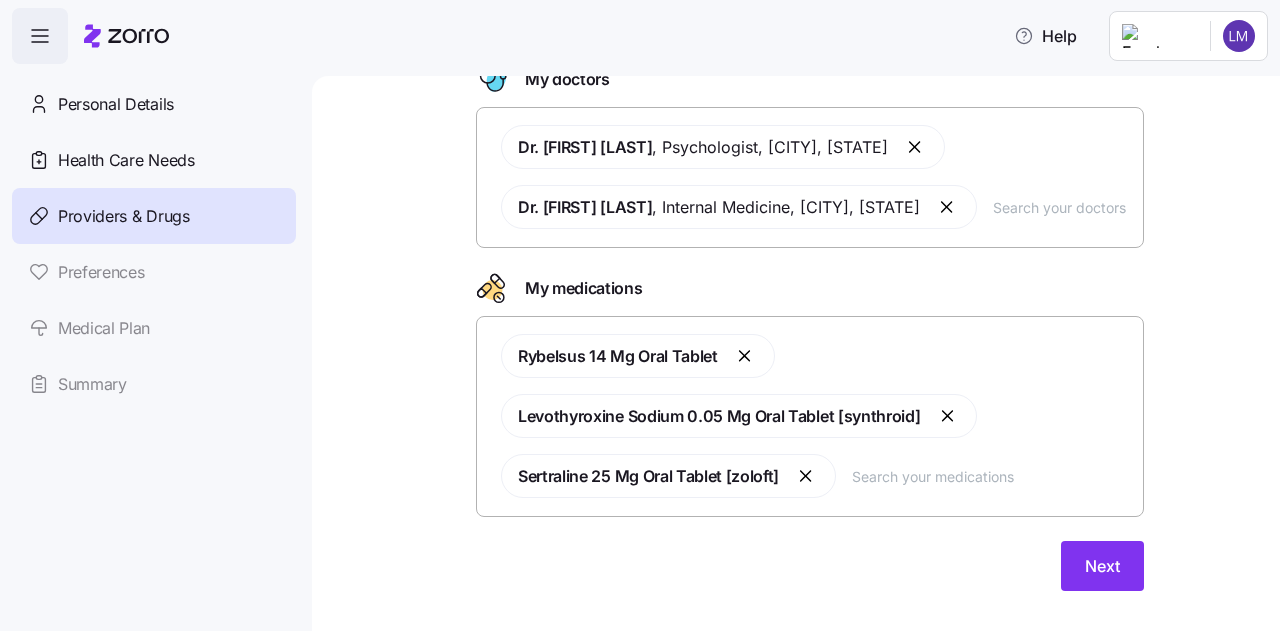scroll, scrollTop: 163, scrollLeft: 0, axis: vertical 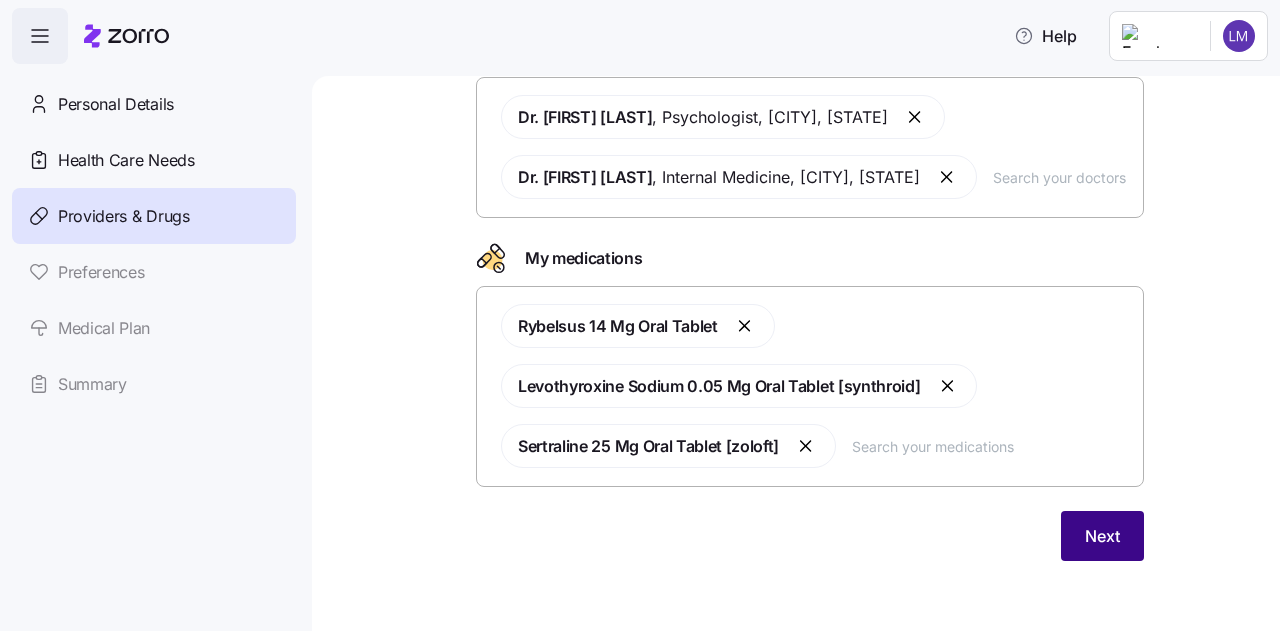 click on "Next" at bounding box center (1102, 536) 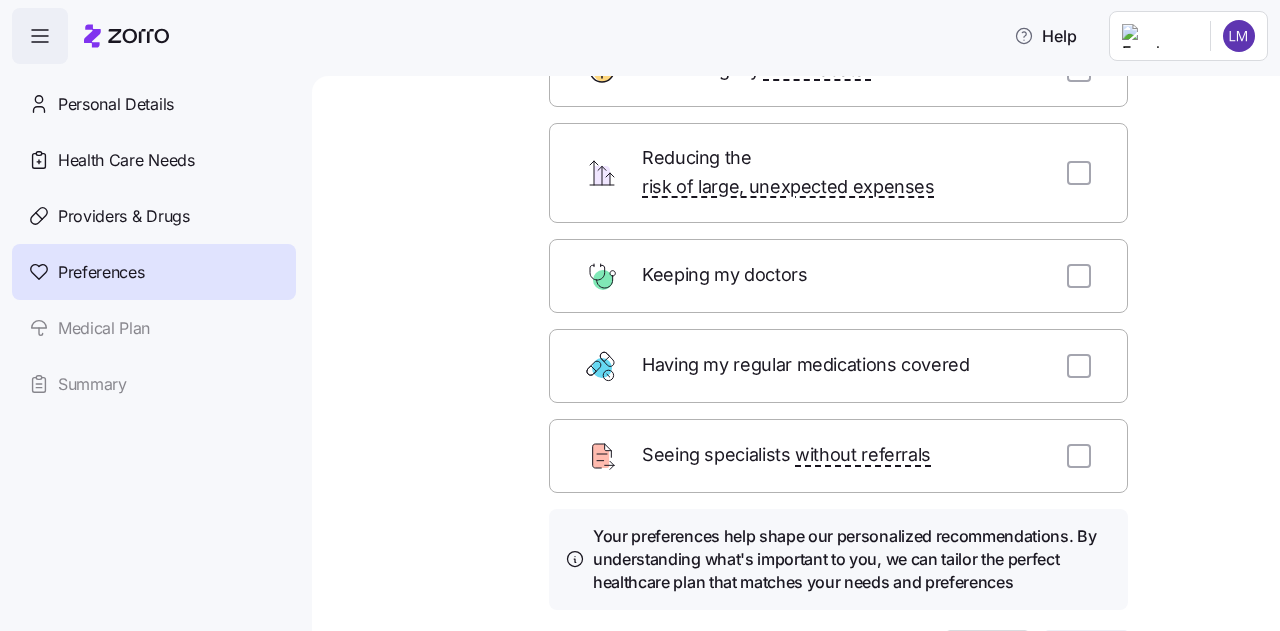 scroll, scrollTop: 166, scrollLeft: 0, axis: vertical 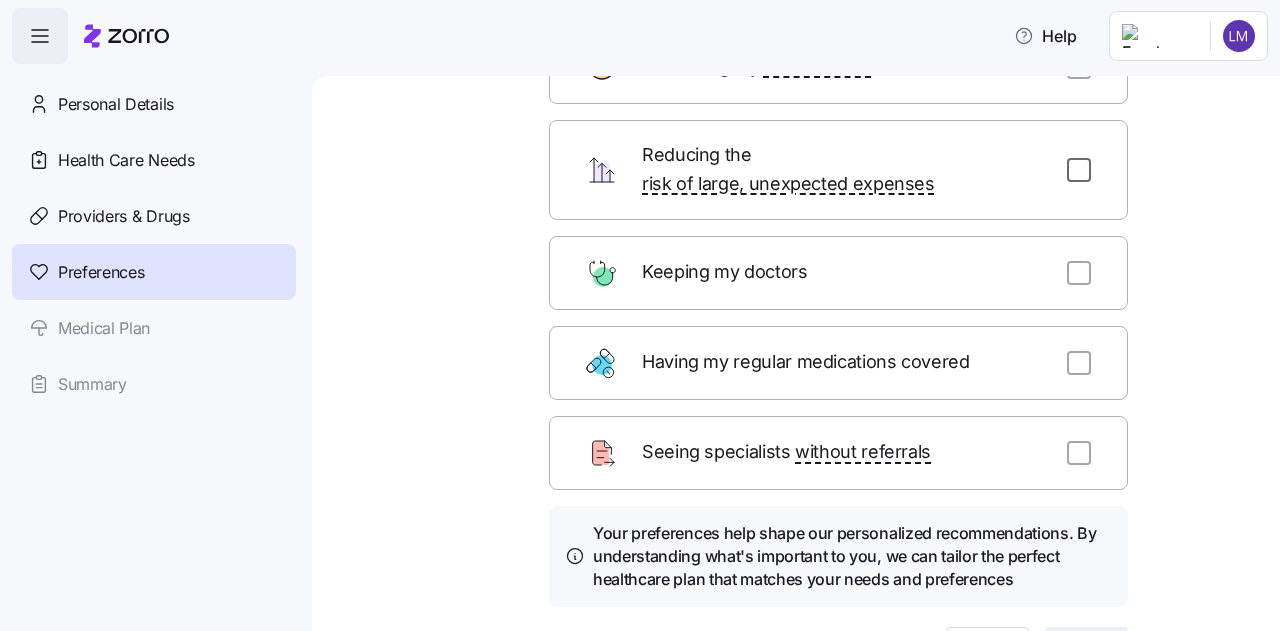 click at bounding box center (1079, 170) 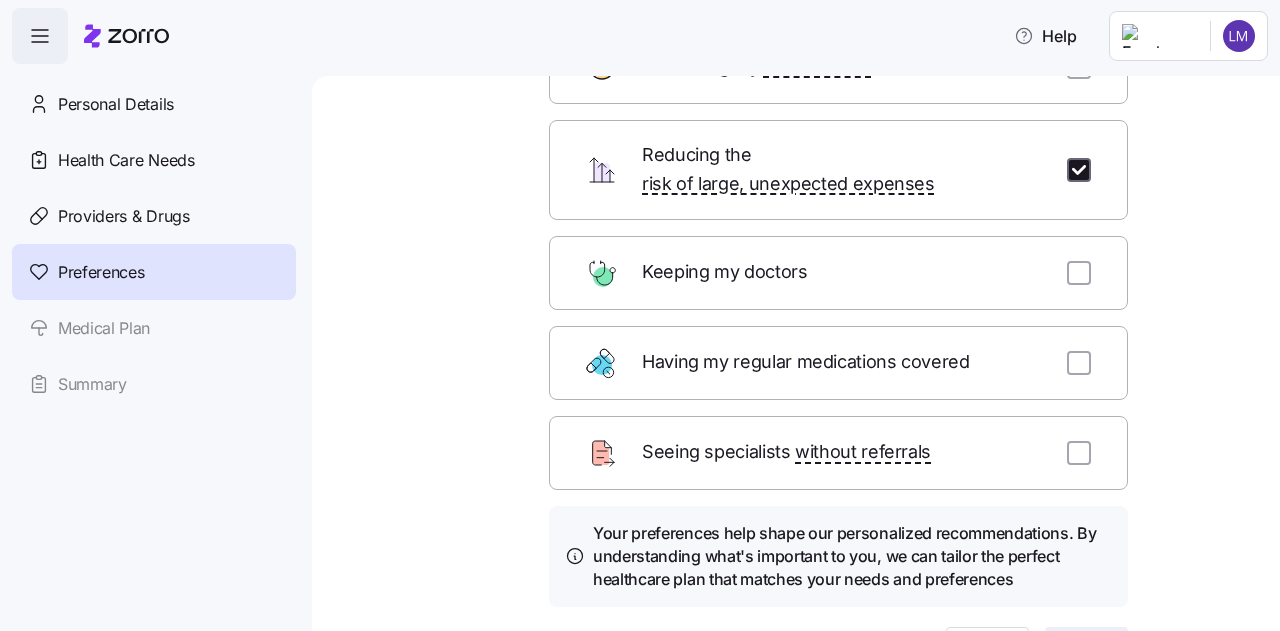 checkbox on "true" 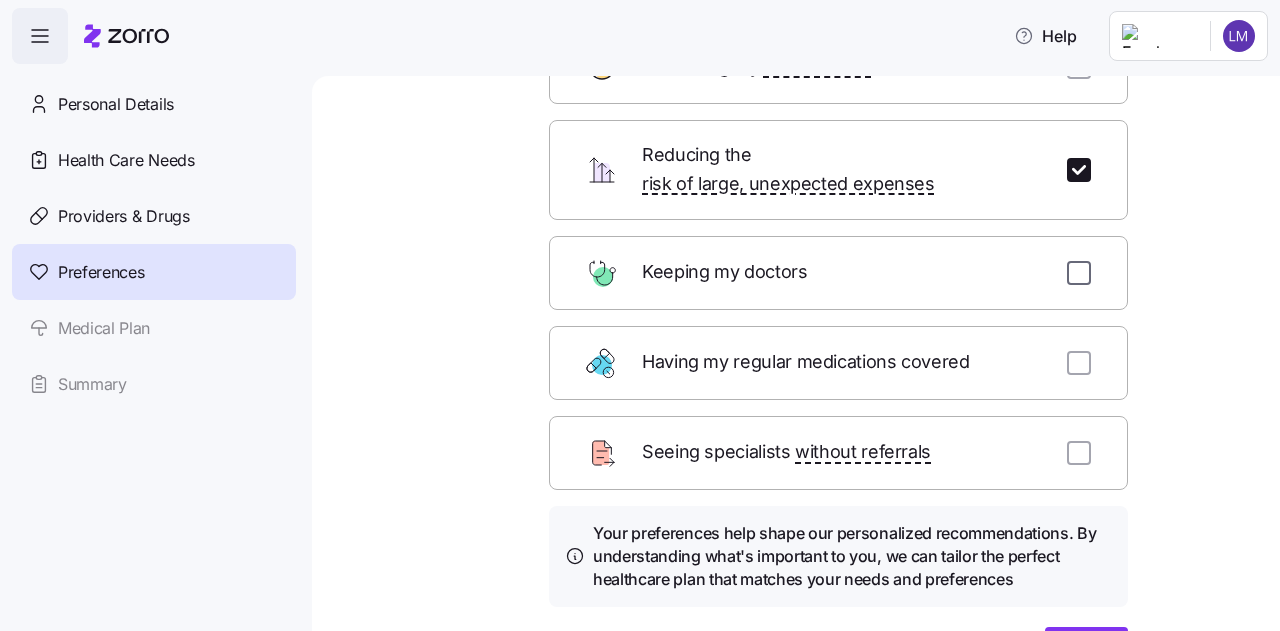click at bounding box center [1079, 273] 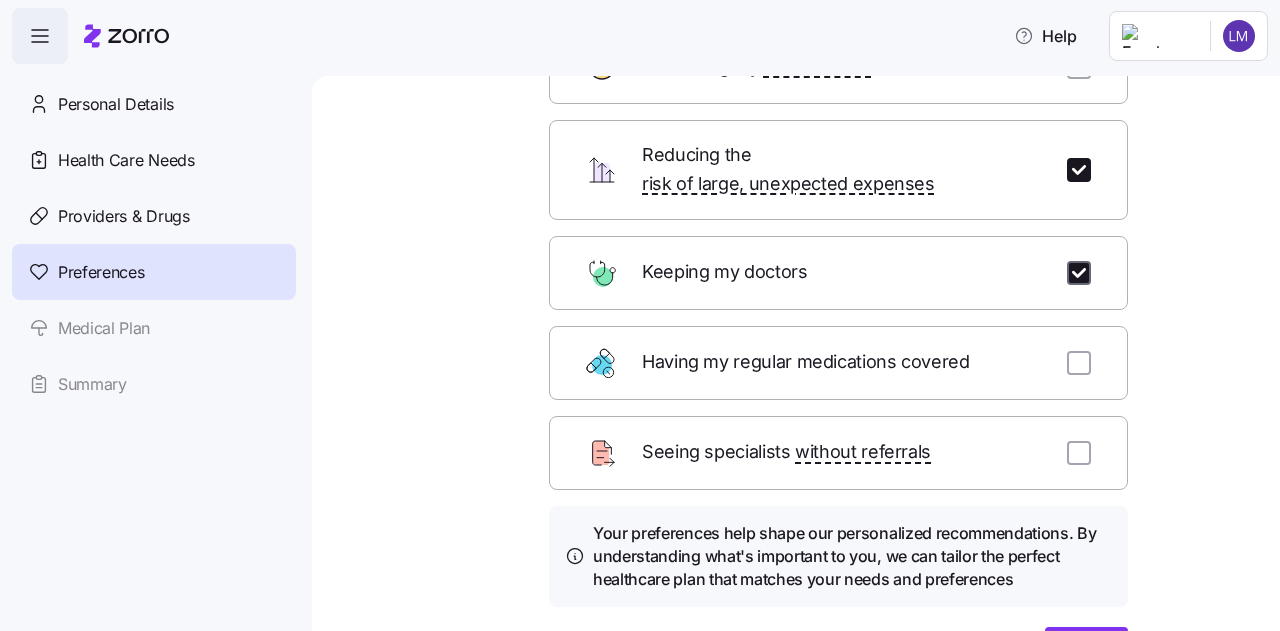 checkbox on "true" 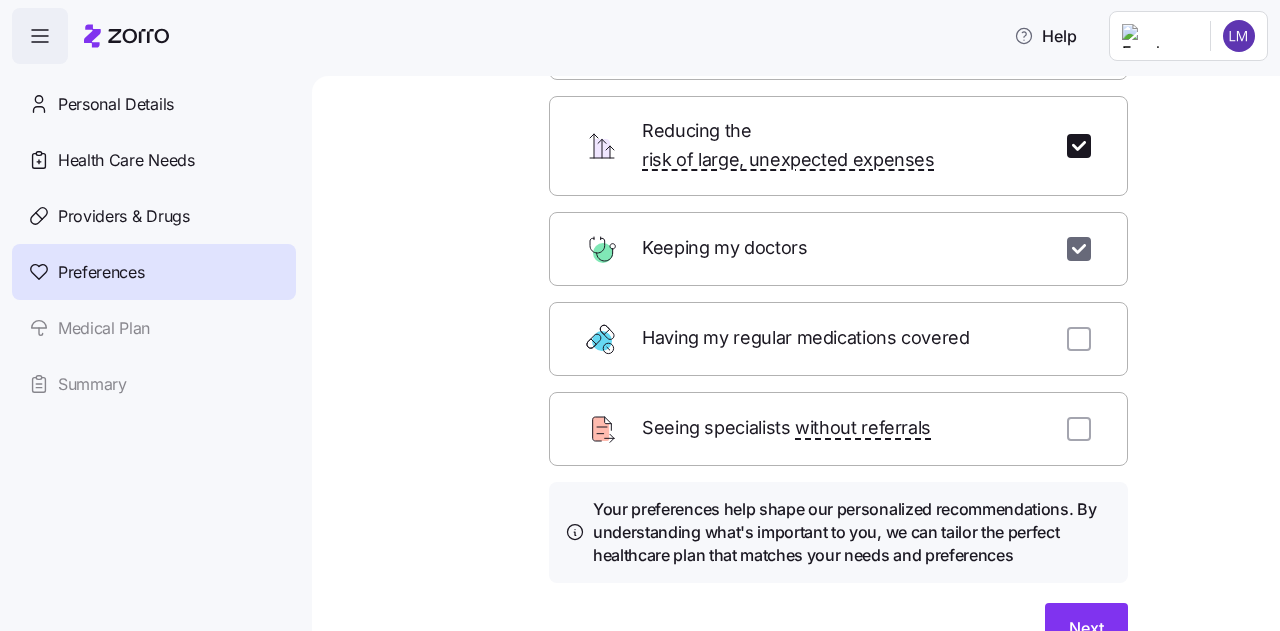 scroll, scrollTop: 160, scrollLeft: 0, axis: vertical 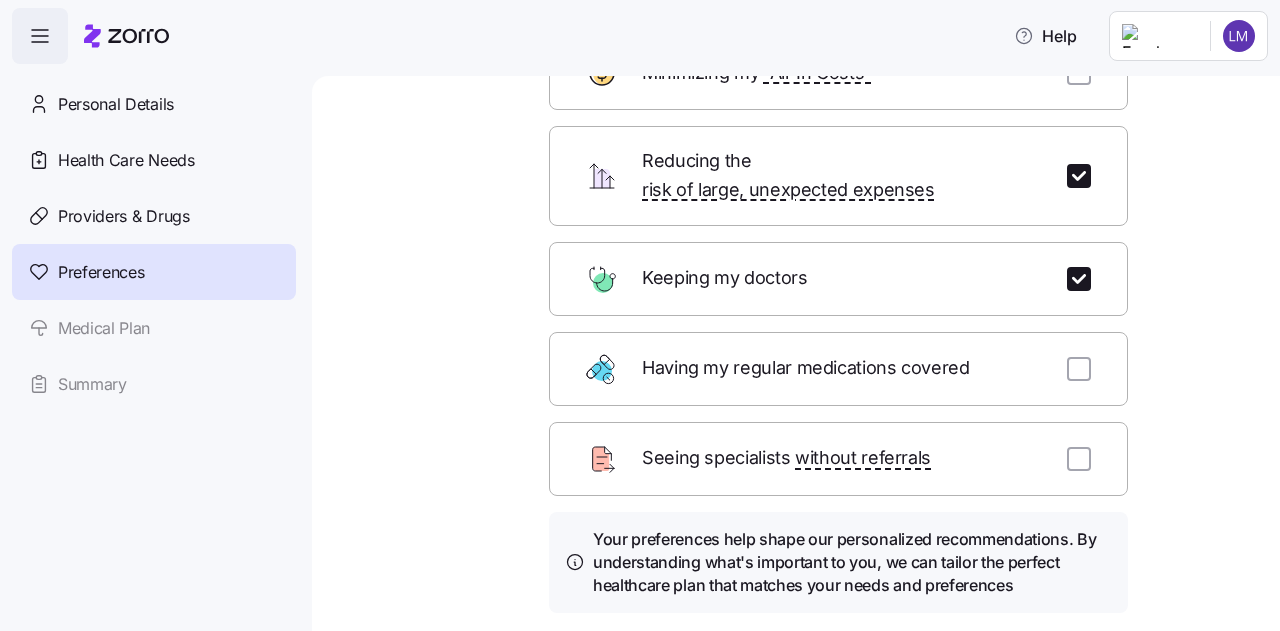 click on "Having my regular medications covered" at bounding box center [838, 369] 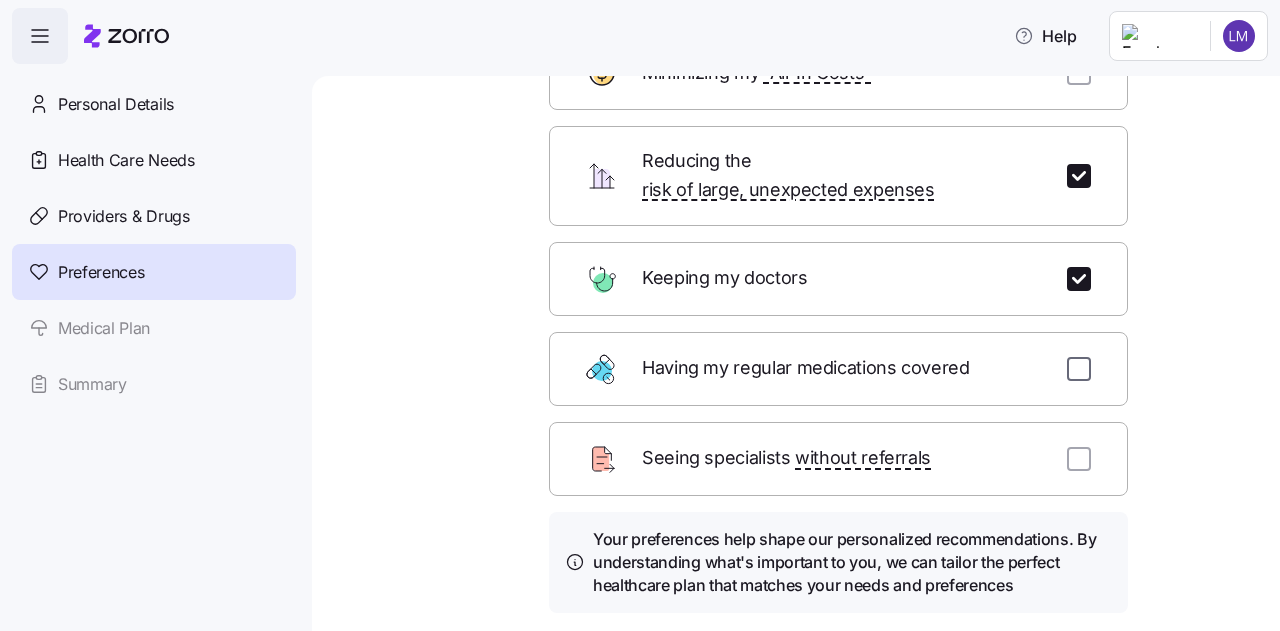 click at bounding box center [1079, 369] 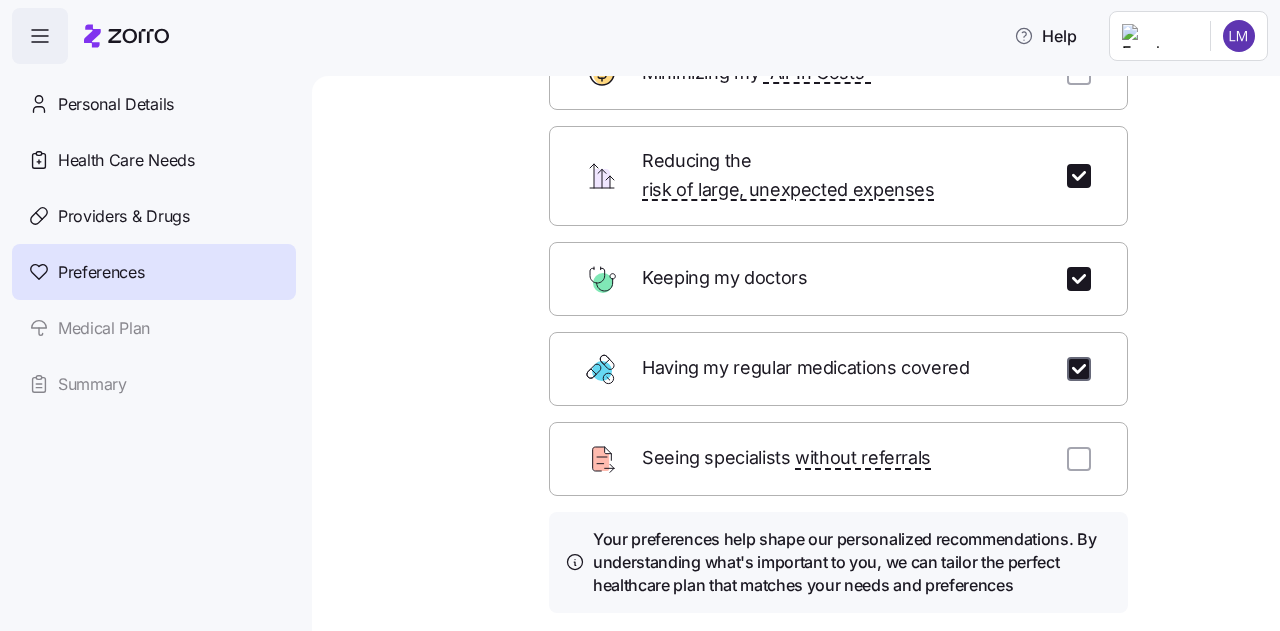 checkbox on "true" 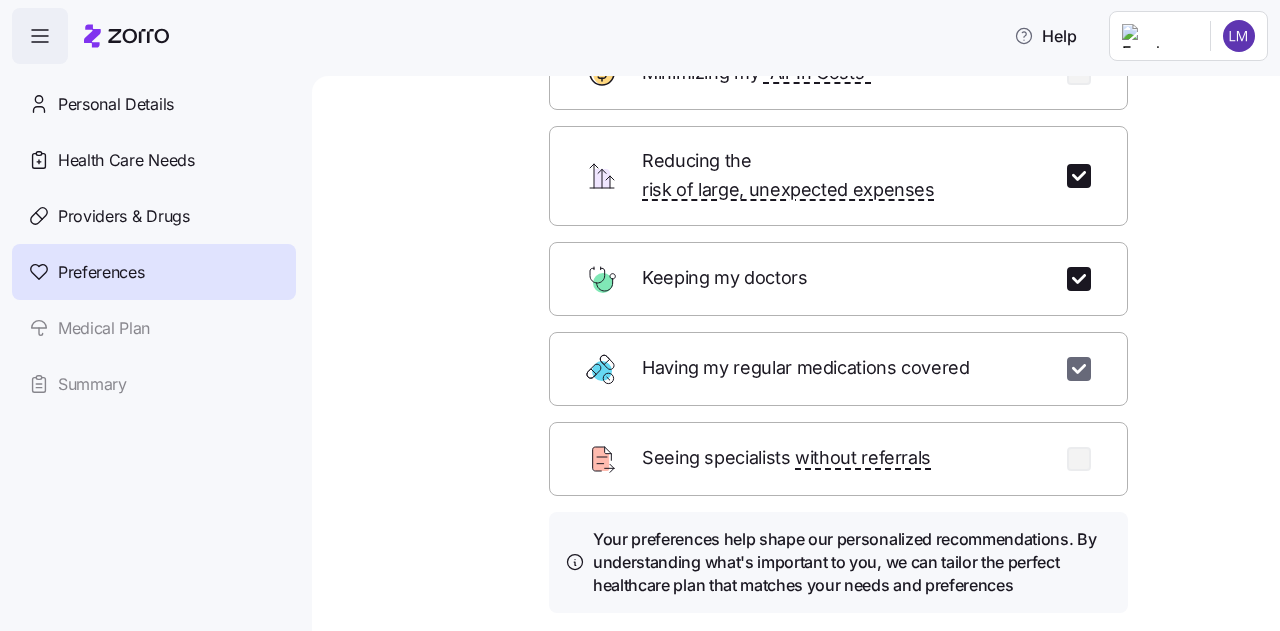 scroll, scrollTop: 278, scrollLeft: 0, axis: vertical 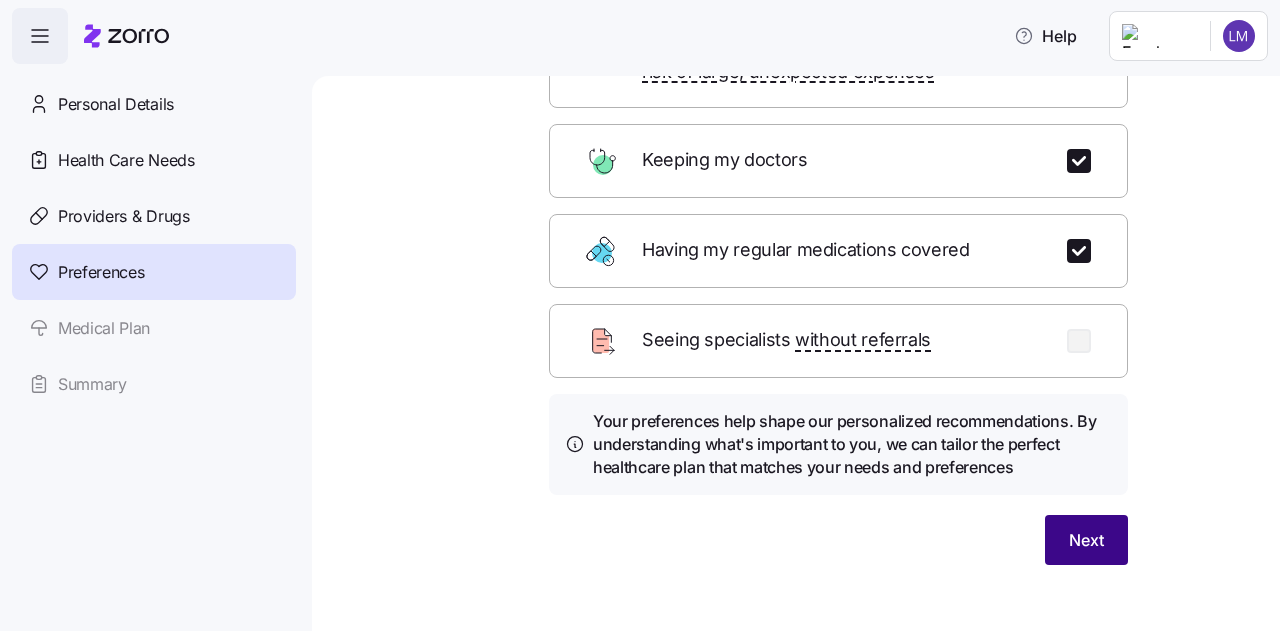 click on "Next" at bounding box center [1086, 540] 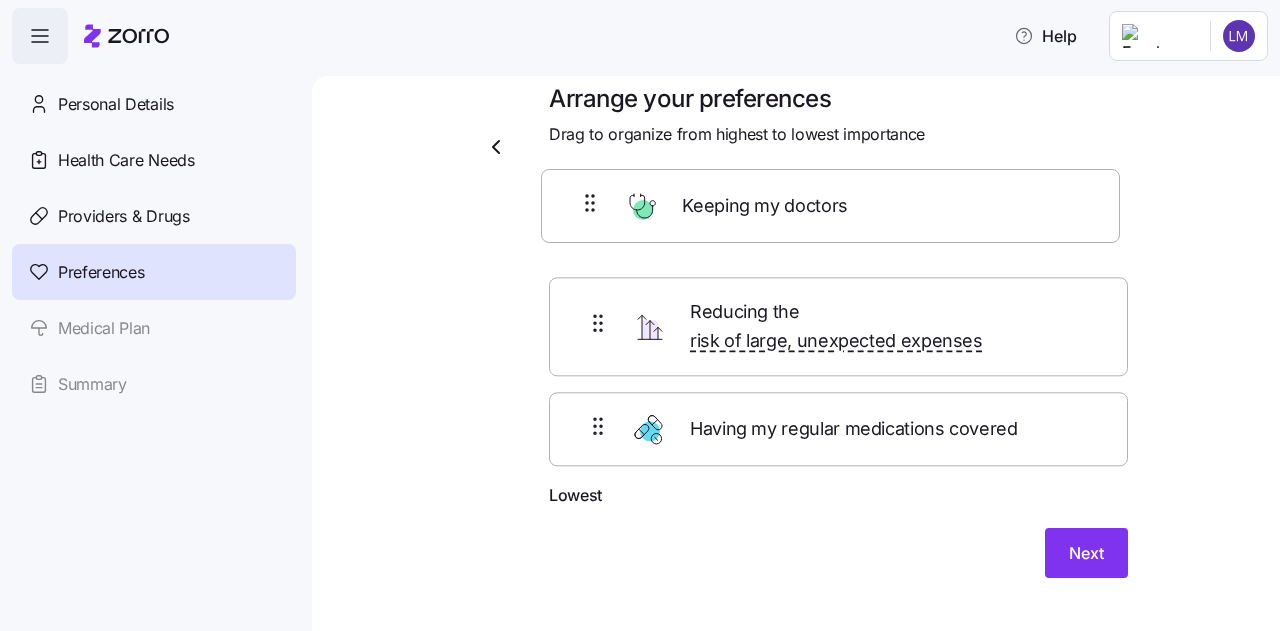drag, startPoint x: 878, startPoint y: 298, endPoint x: 878, endPoint y: 195, distance: 103 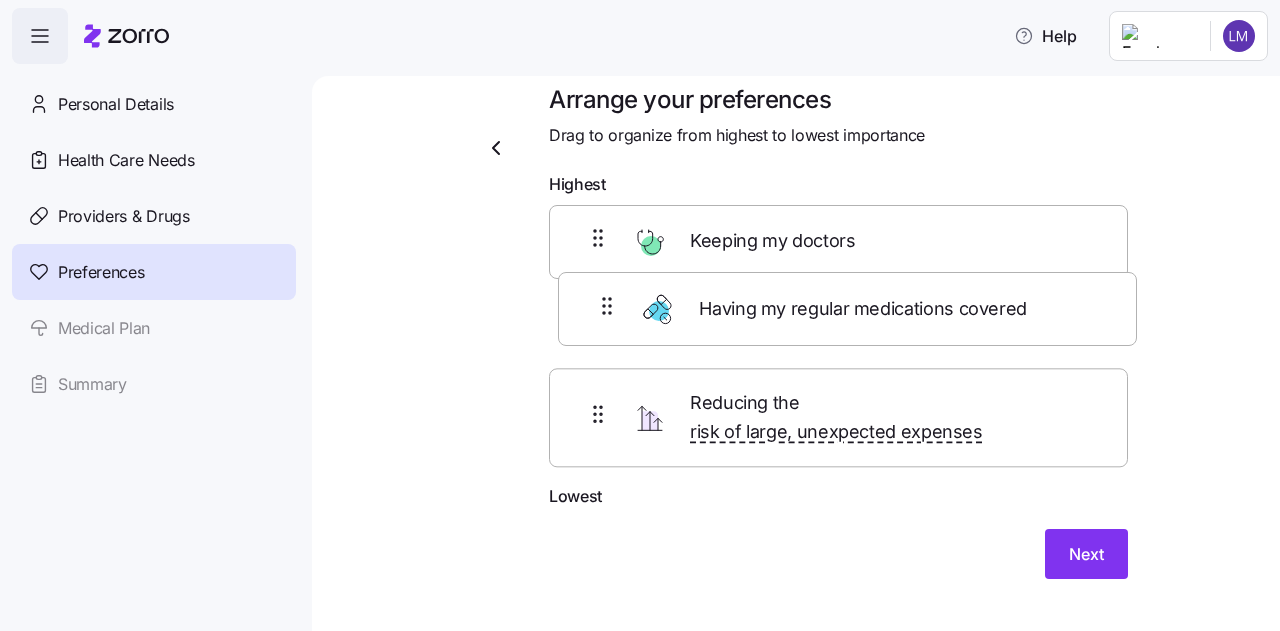 drag, startPoint x: 828, startPoint y: 441, endPoint x: 846, endPoint y: 321, distance: 121.34249 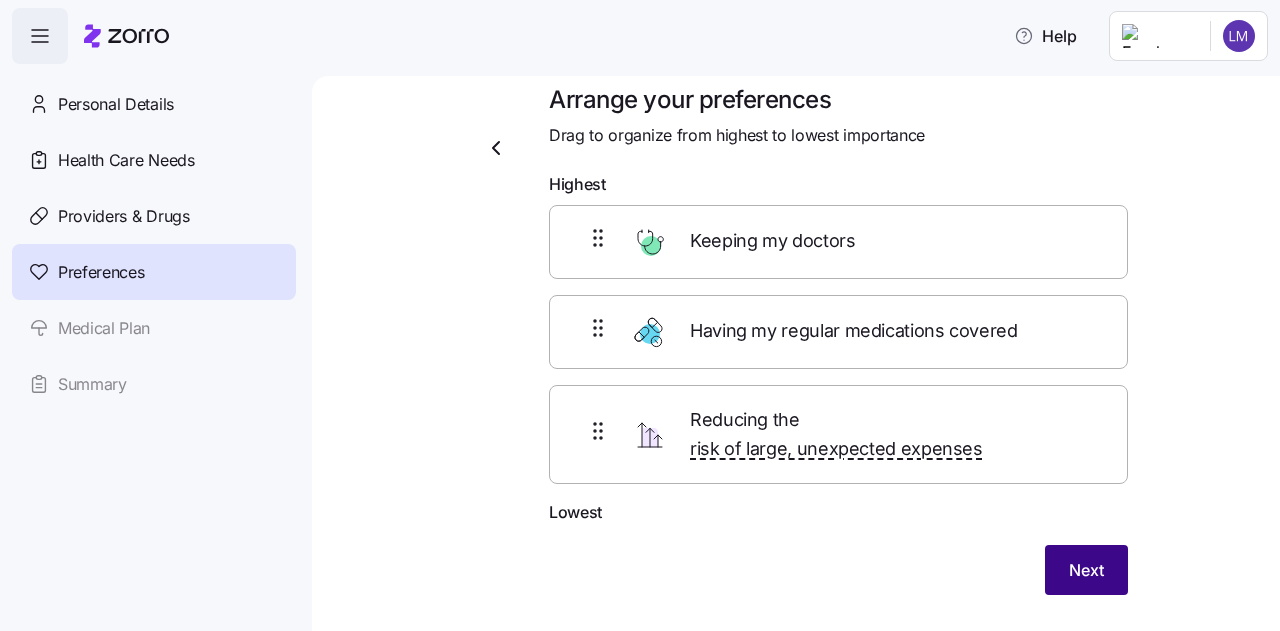click on "Next" at bounding box center [1086, 570] 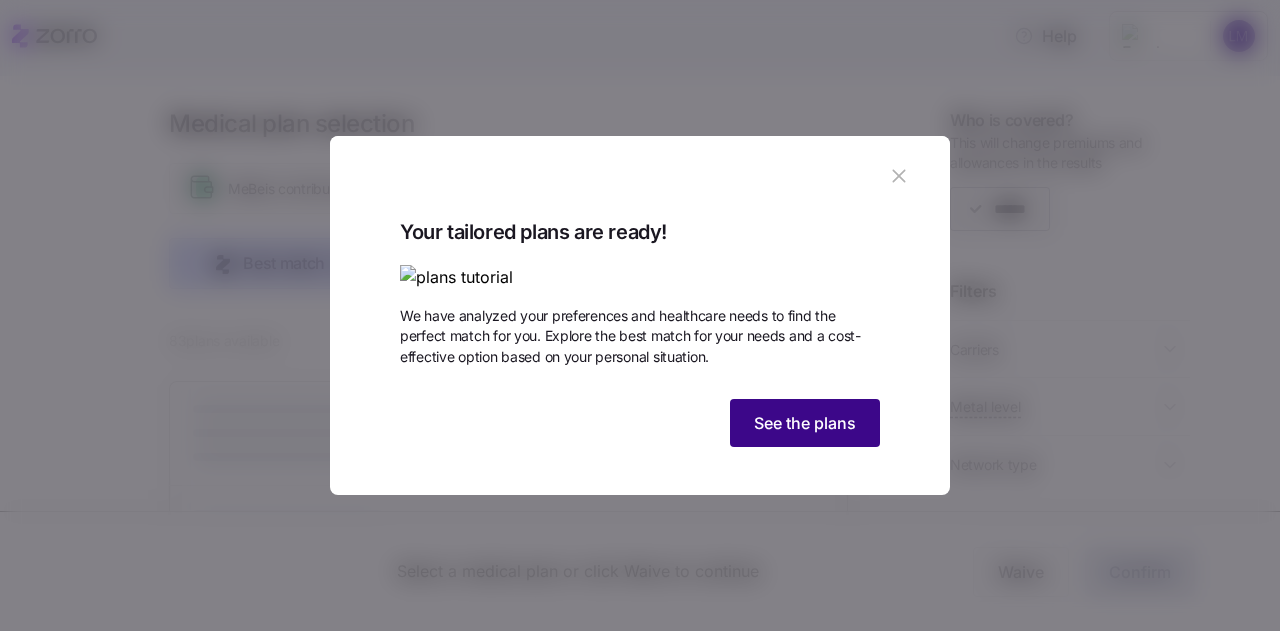 click on "See the plans" at bounding box center [805, 423] 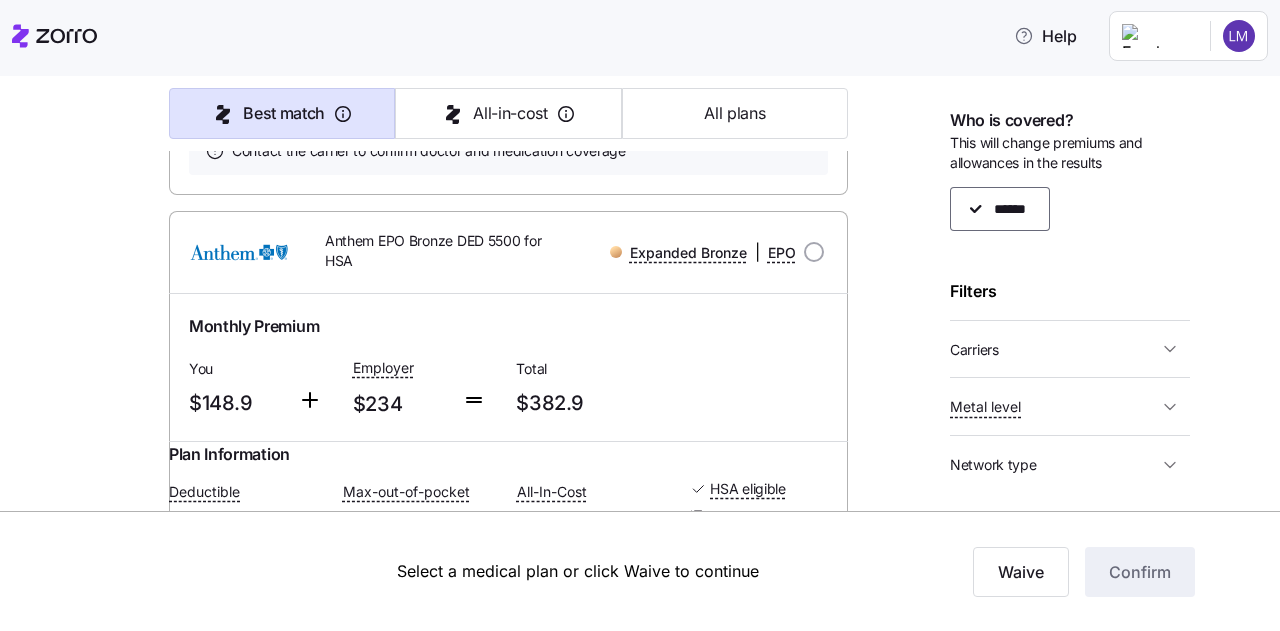 scroll, scrollTop: 9532, scrollLeft: 0, axis: vertical 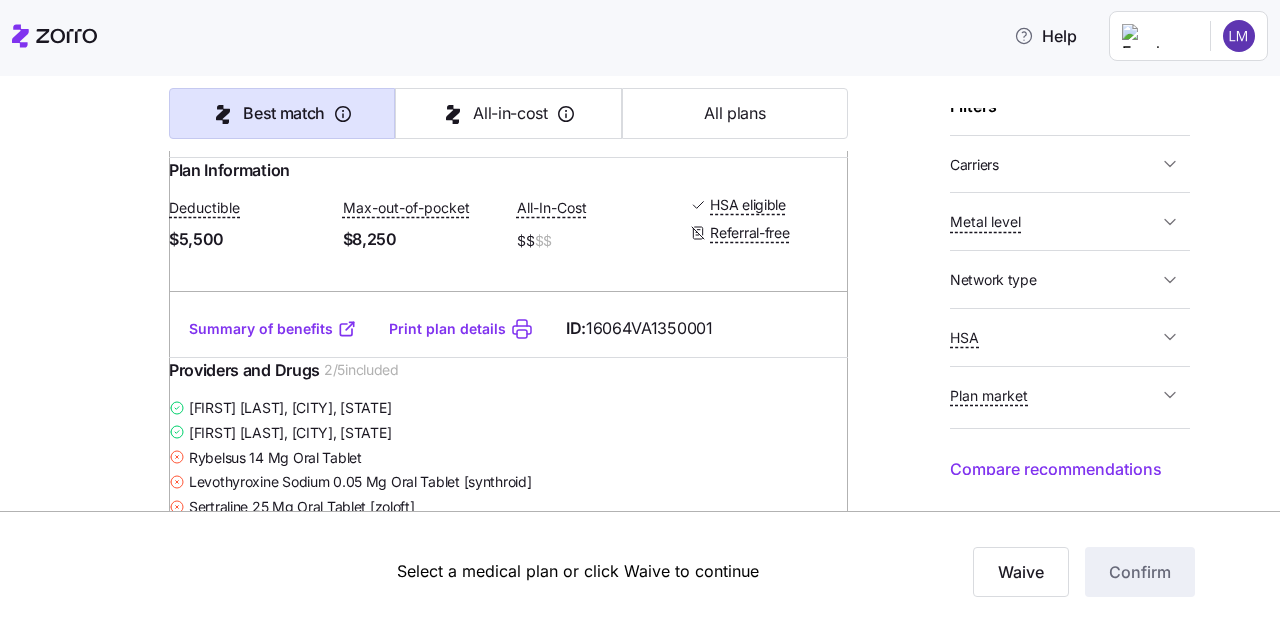 click 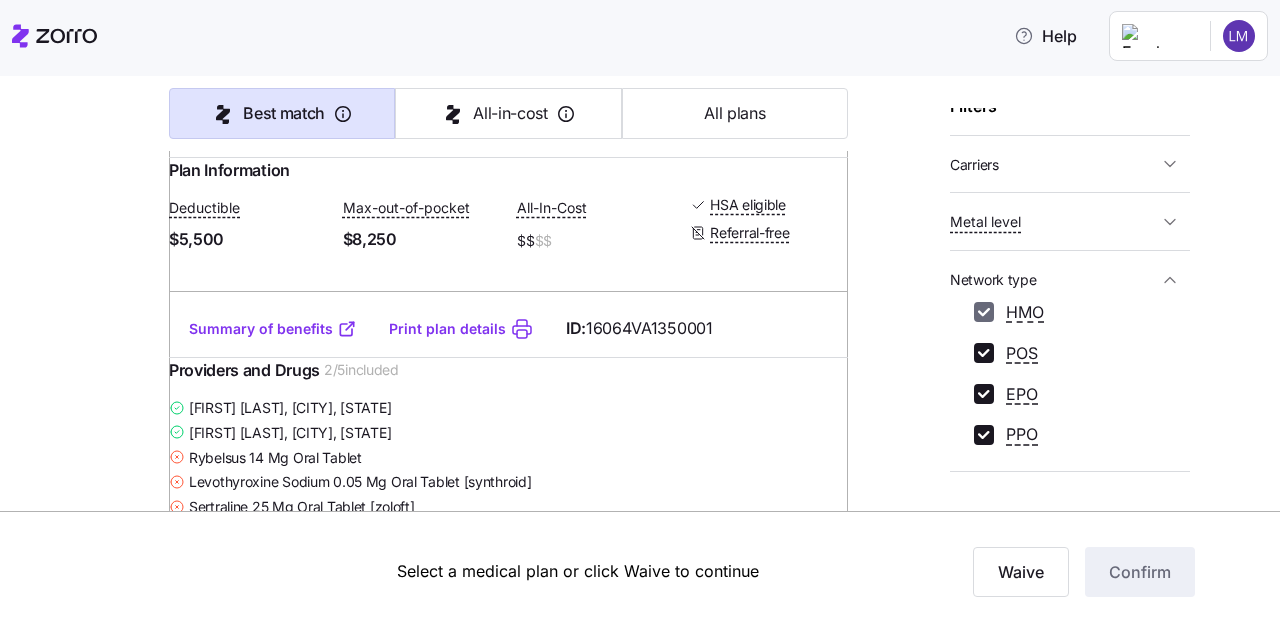 click on "HMO" at bounding box center [984, 312] 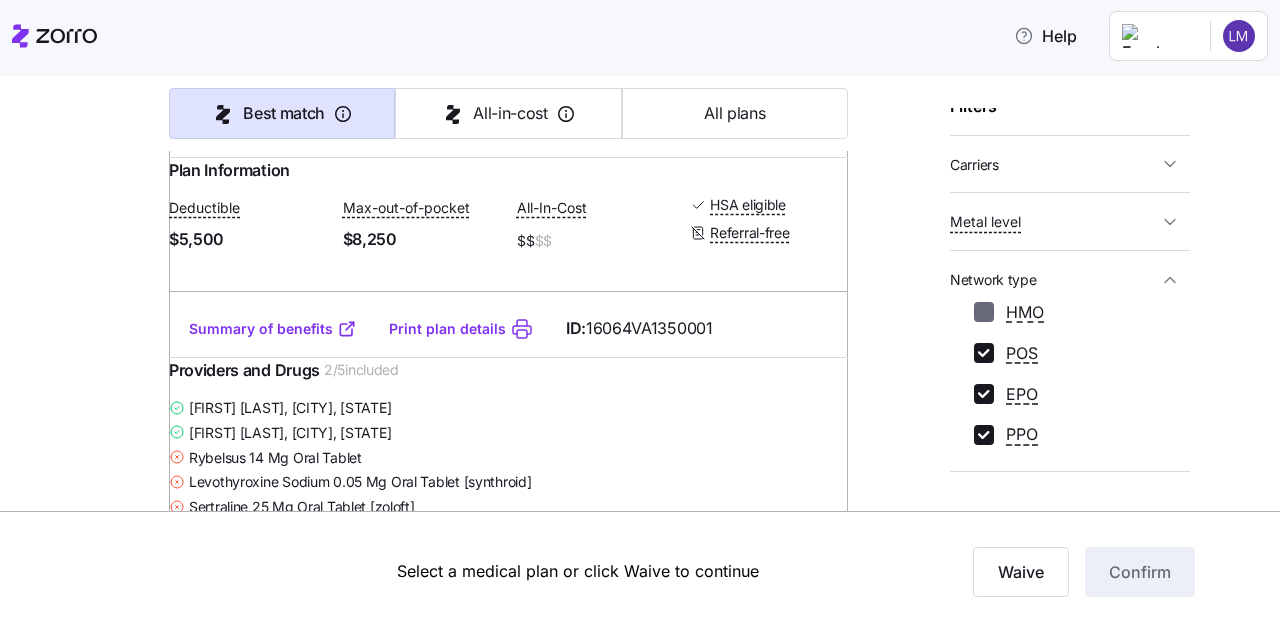 checkbox on "false" 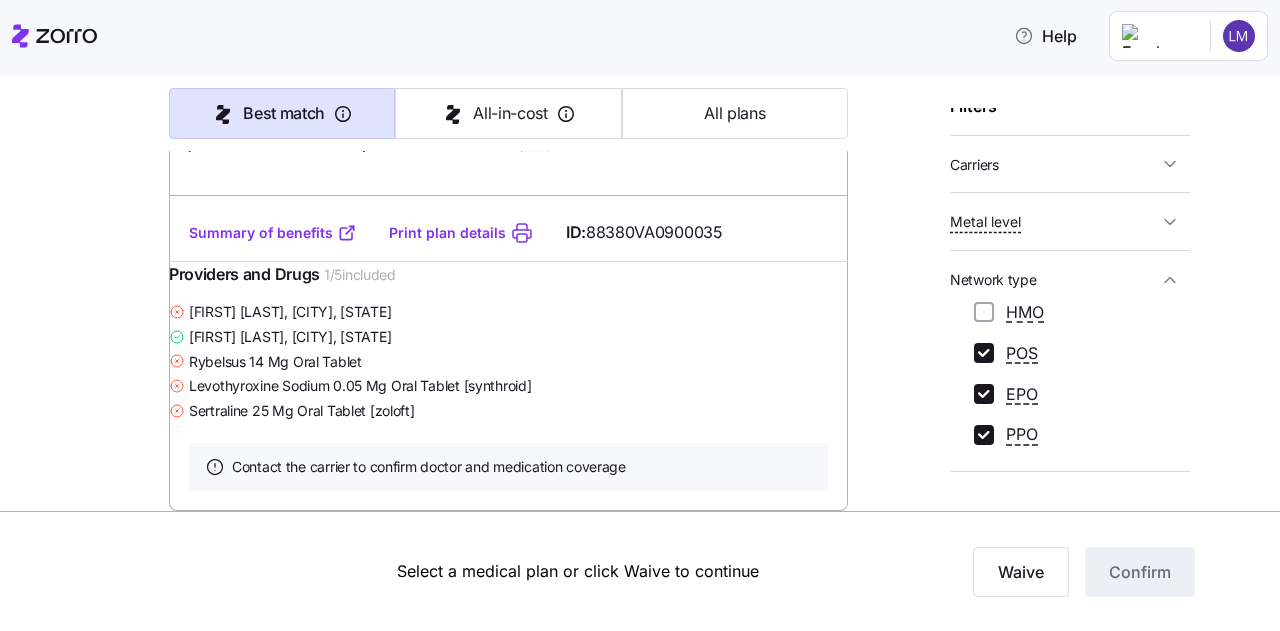 scroll, scrollTop: 11931, scrollLeft: 0, axis: vertical 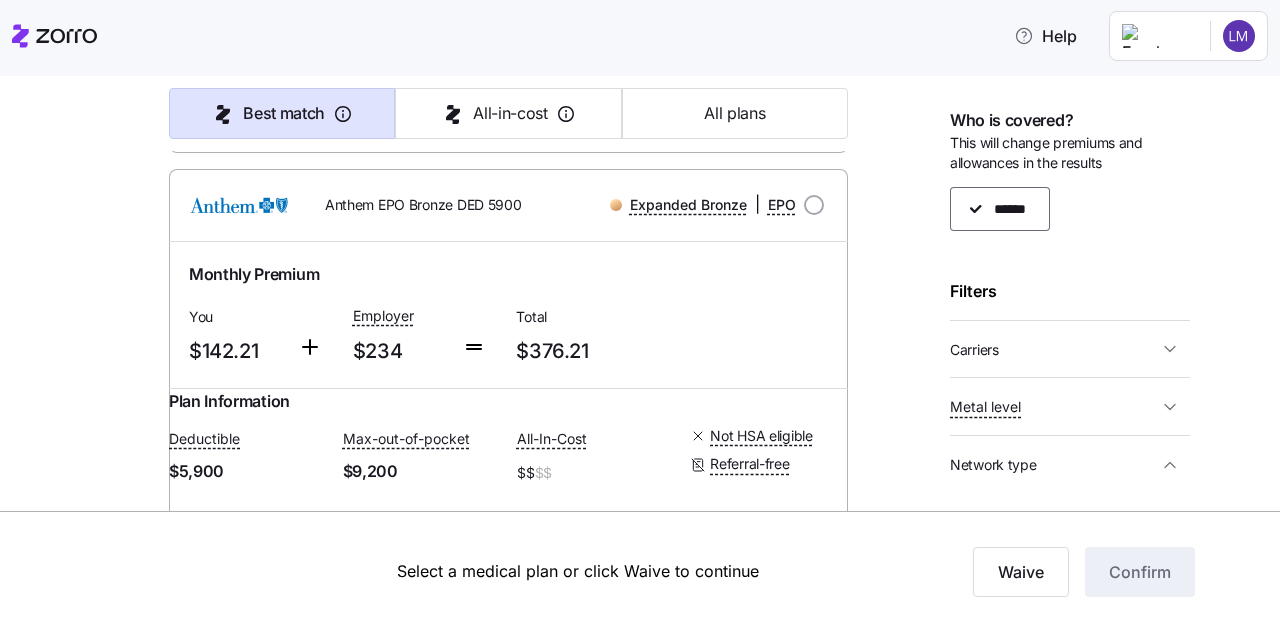 click on "Summary of benefits" at bounding box center [273, -126] 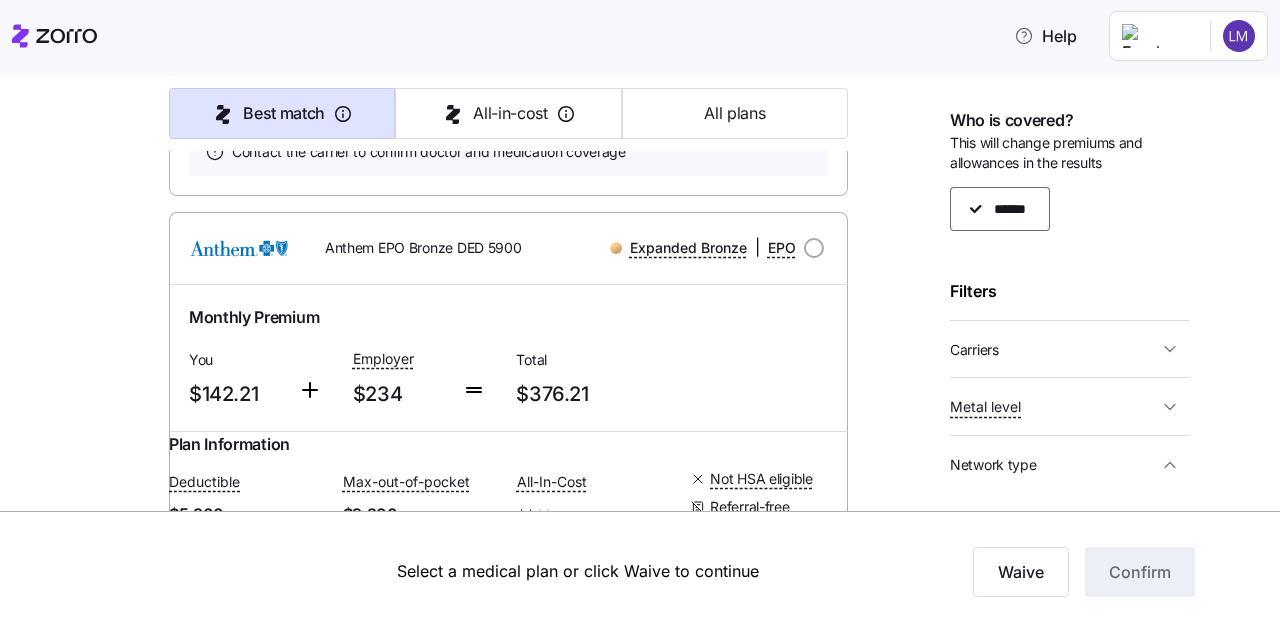 scroll, scrollTop: 5069, scrollLeft: 0, axis: vertical 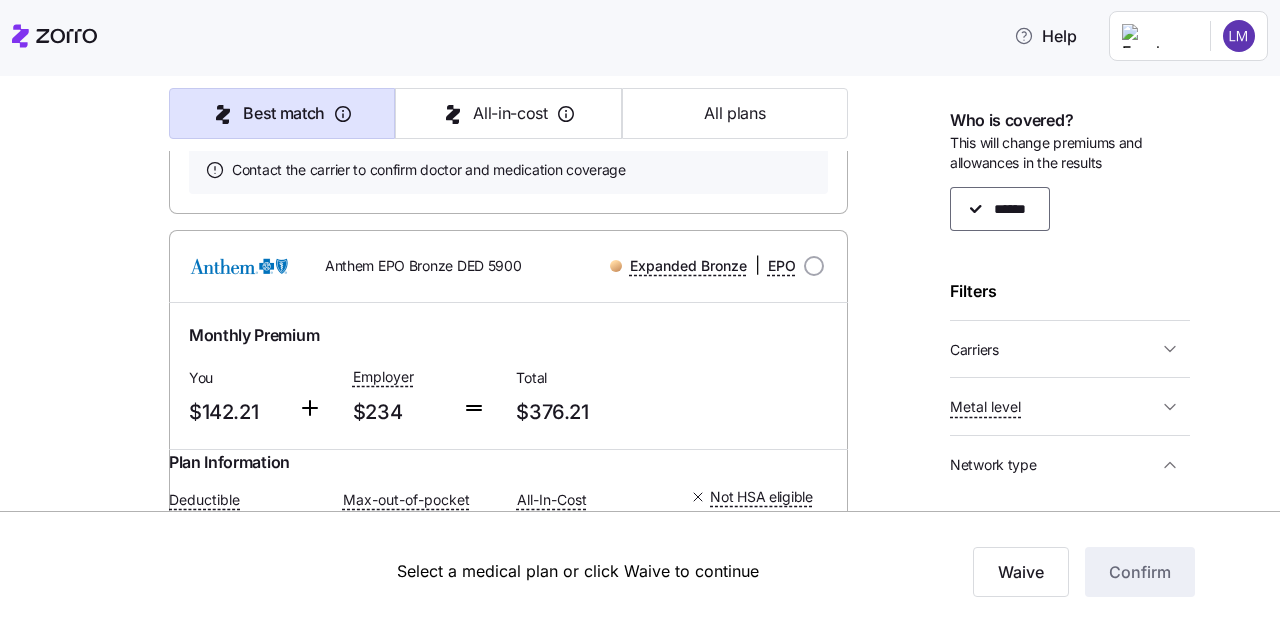 click on "Print plan details" at bounding box center [447, -65] 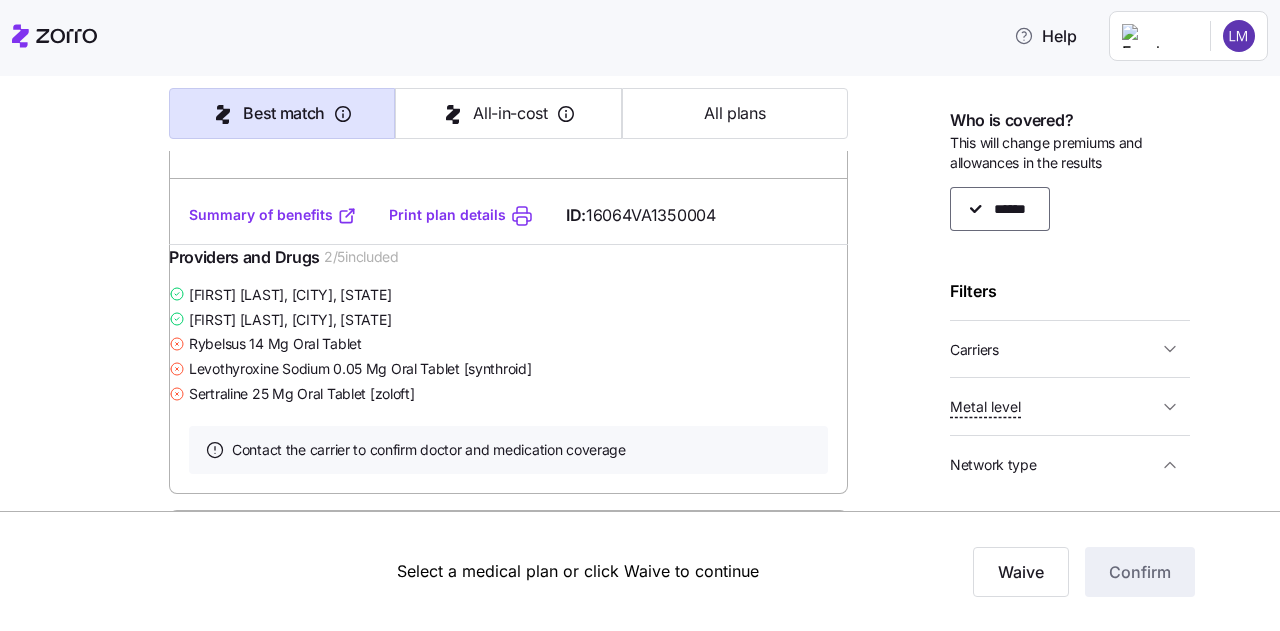 scroll, scrollTop: 4773, scrollLeft: 0, axis: vertical 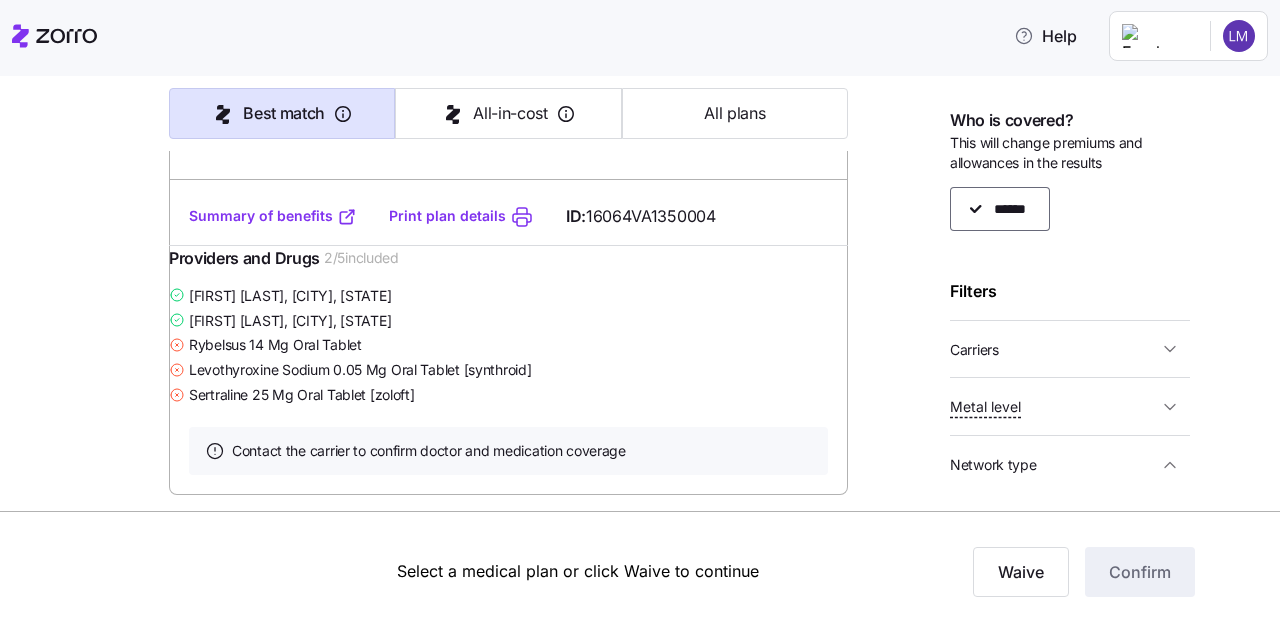 click at bounding box center [814, -139] 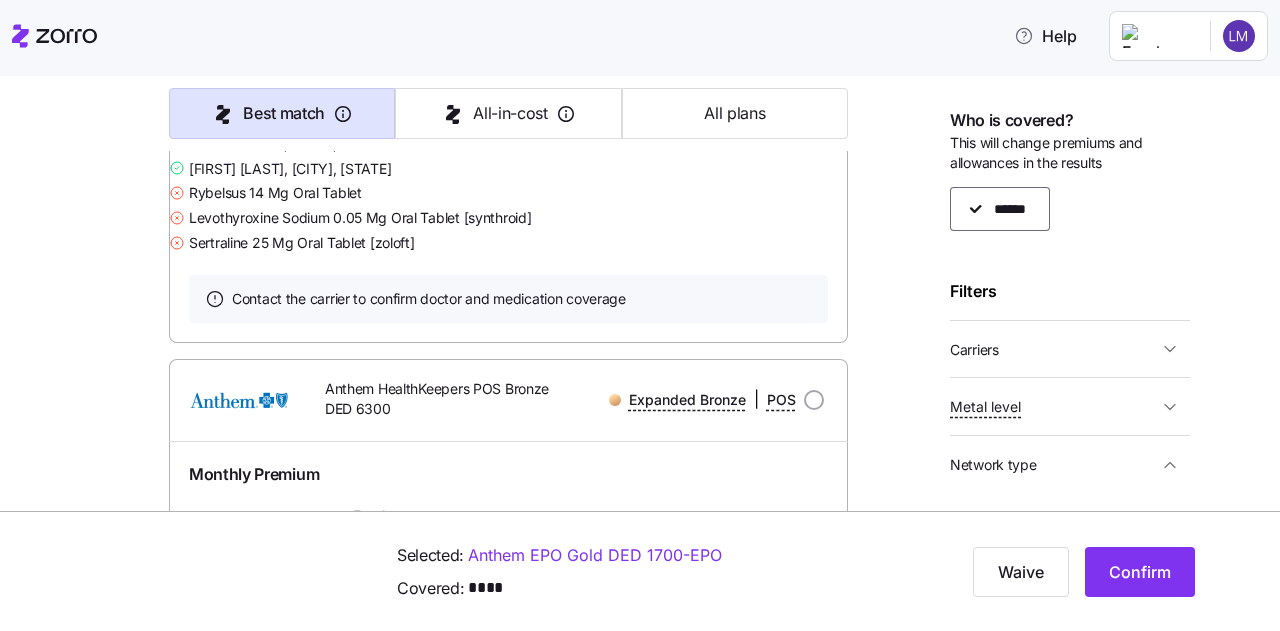 scroll, scrollTop: 8373, scrollLeft: 0, axis: vertical 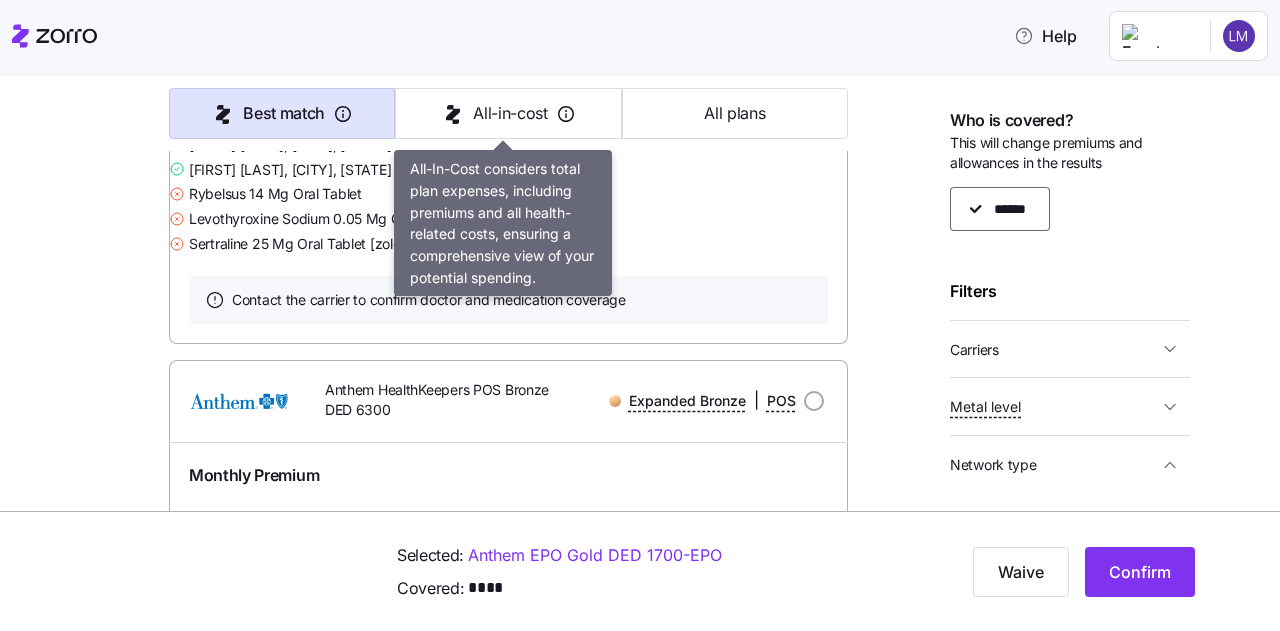 click 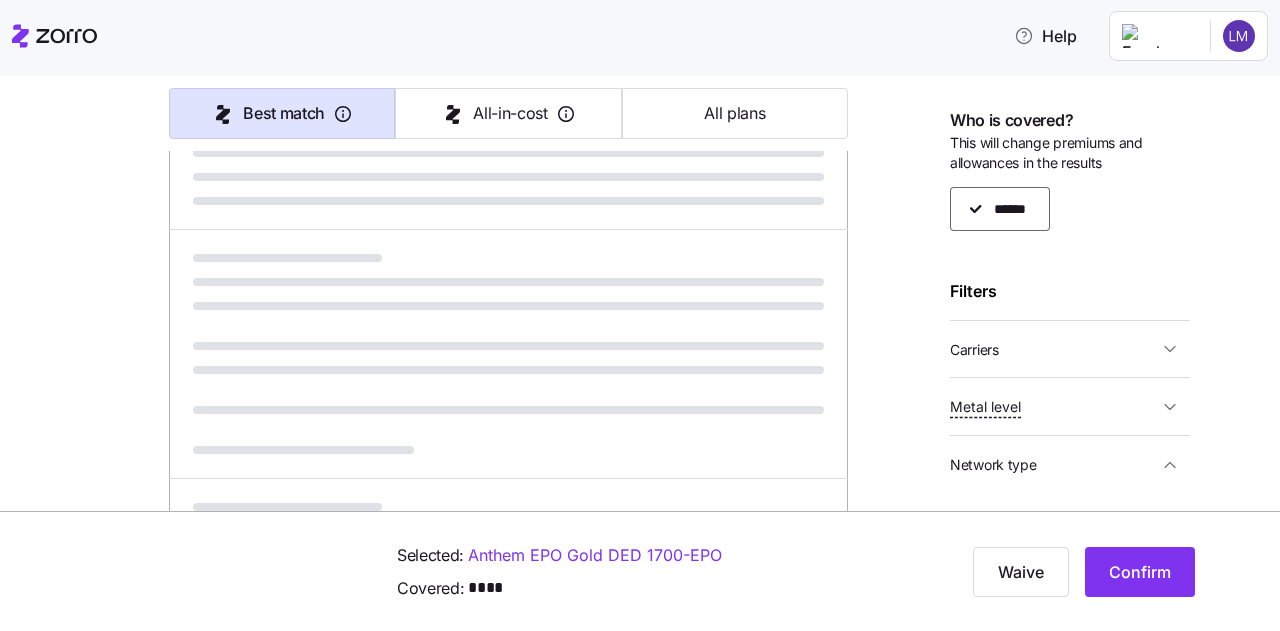 scroll, scrollTop: 1144, scrollLeft: 0, axis: vertical 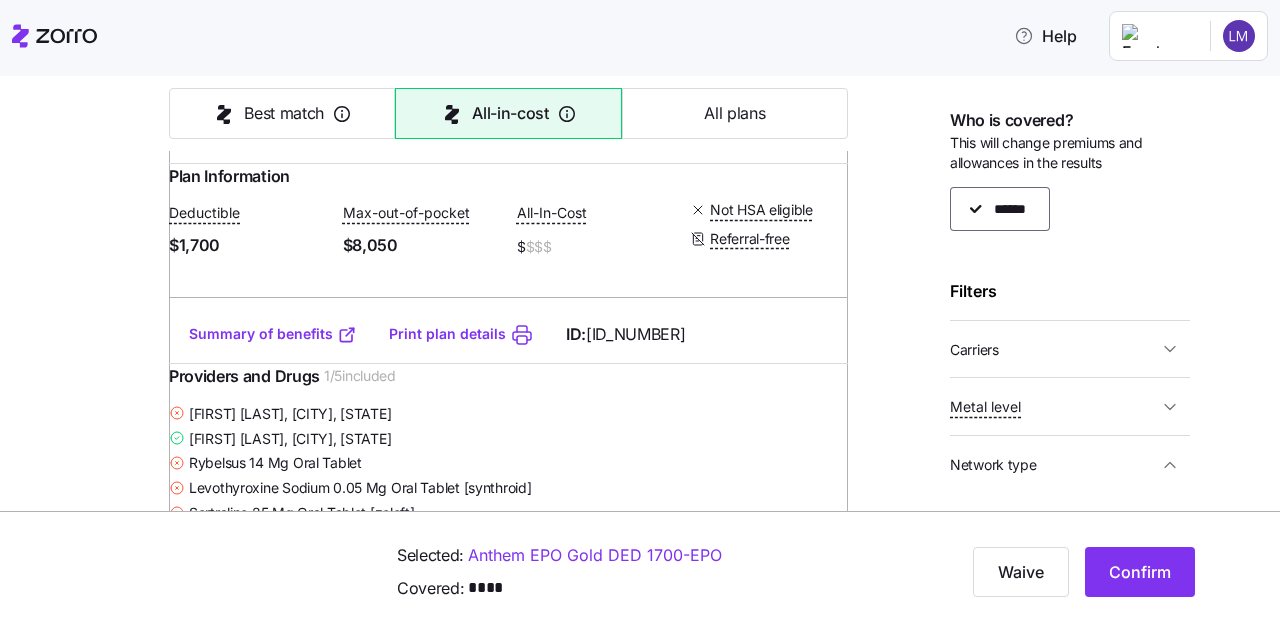 type on "All-in-cost" 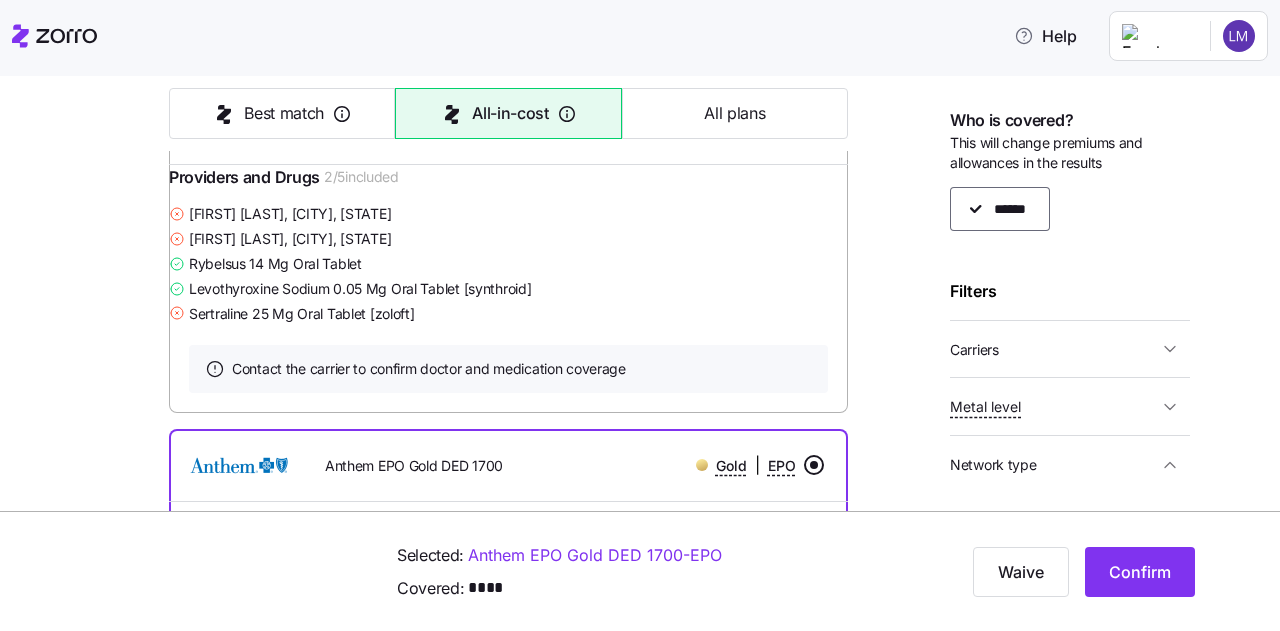 scroll, scrollTop: 2028, scrollLeft: 0, axis: vertical 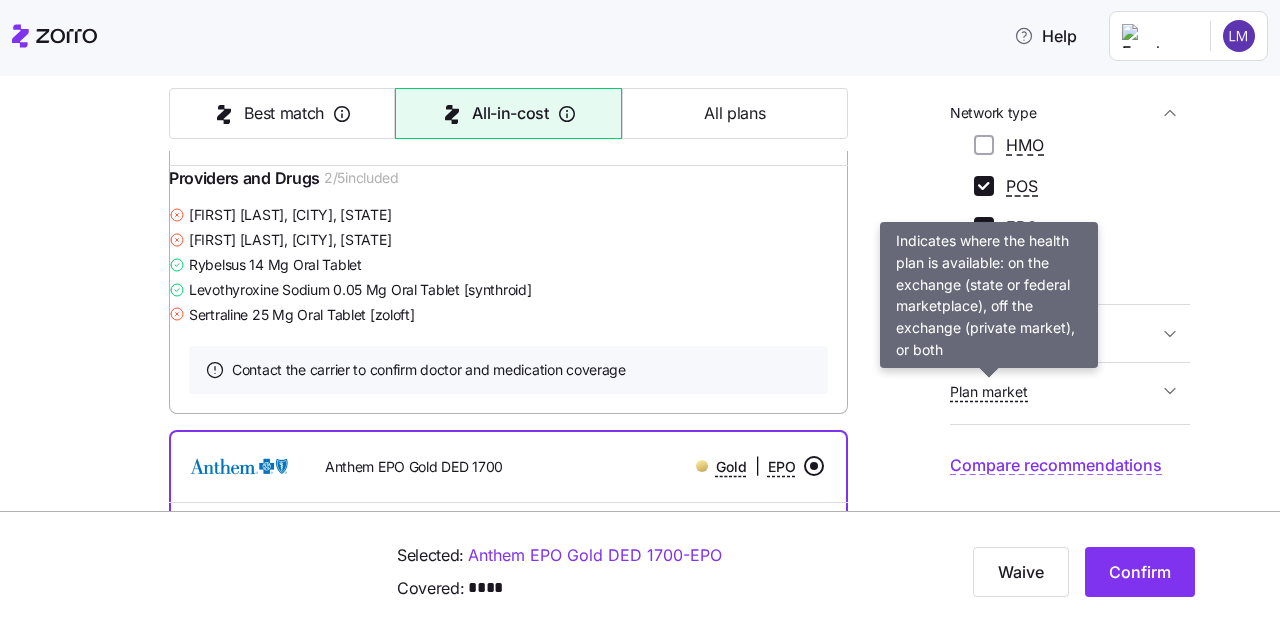 click on "Plan market" at bounding box center (989, 392) 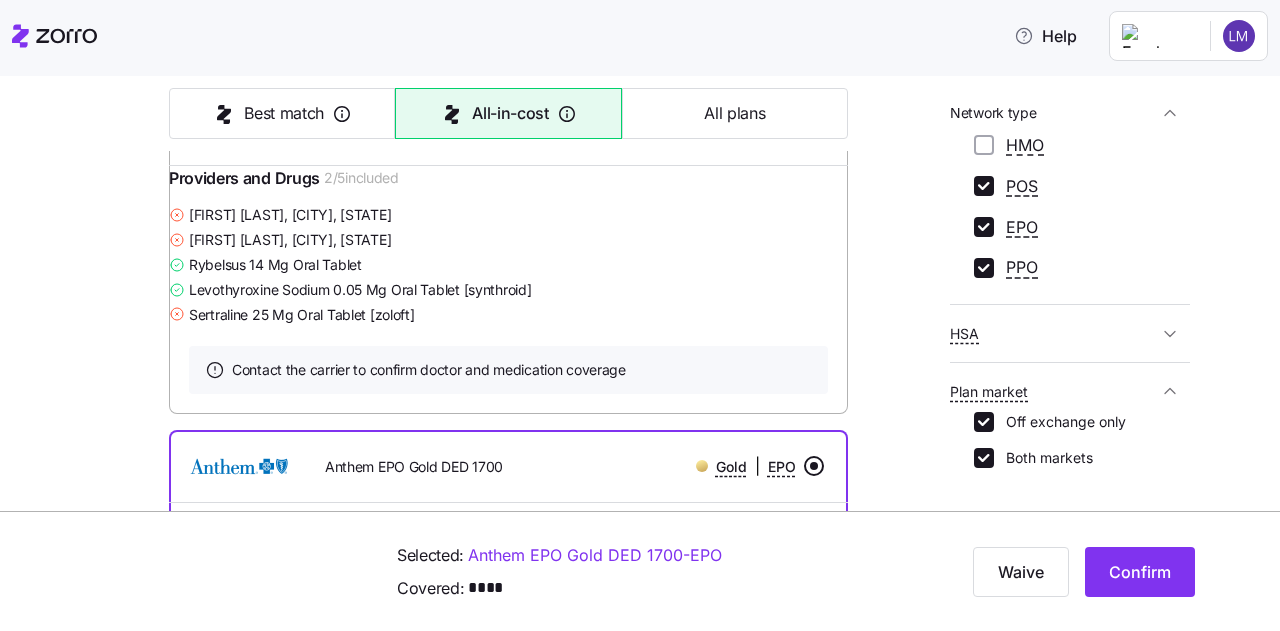 scroll, scrollTop: 424, scrollLeft: 0, axis: vertical 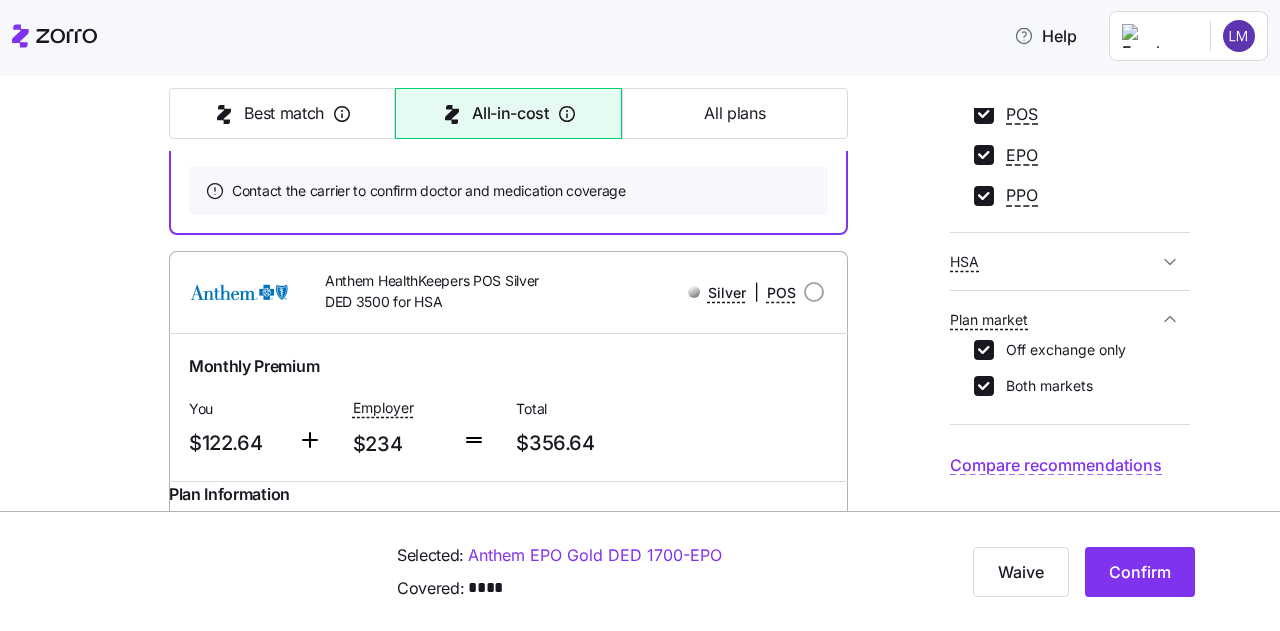 click on "Confirm" at bounding box center [1140, 572] 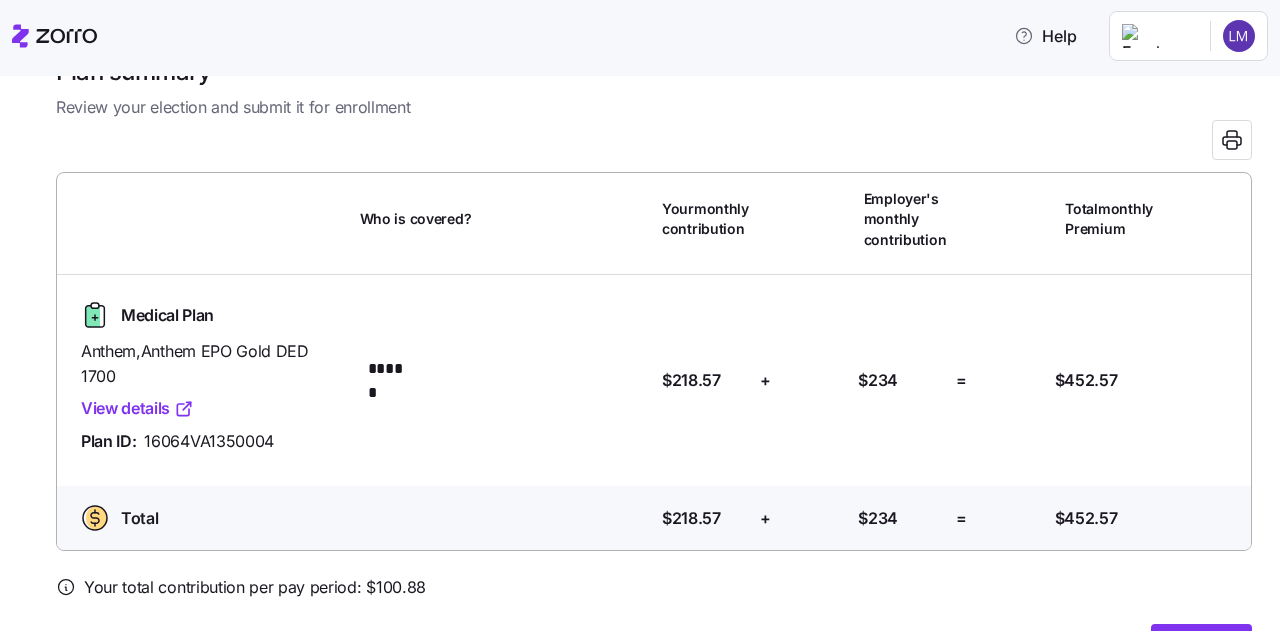 scroll, scrollTop: 0, scrollLeft: 0, axis: both 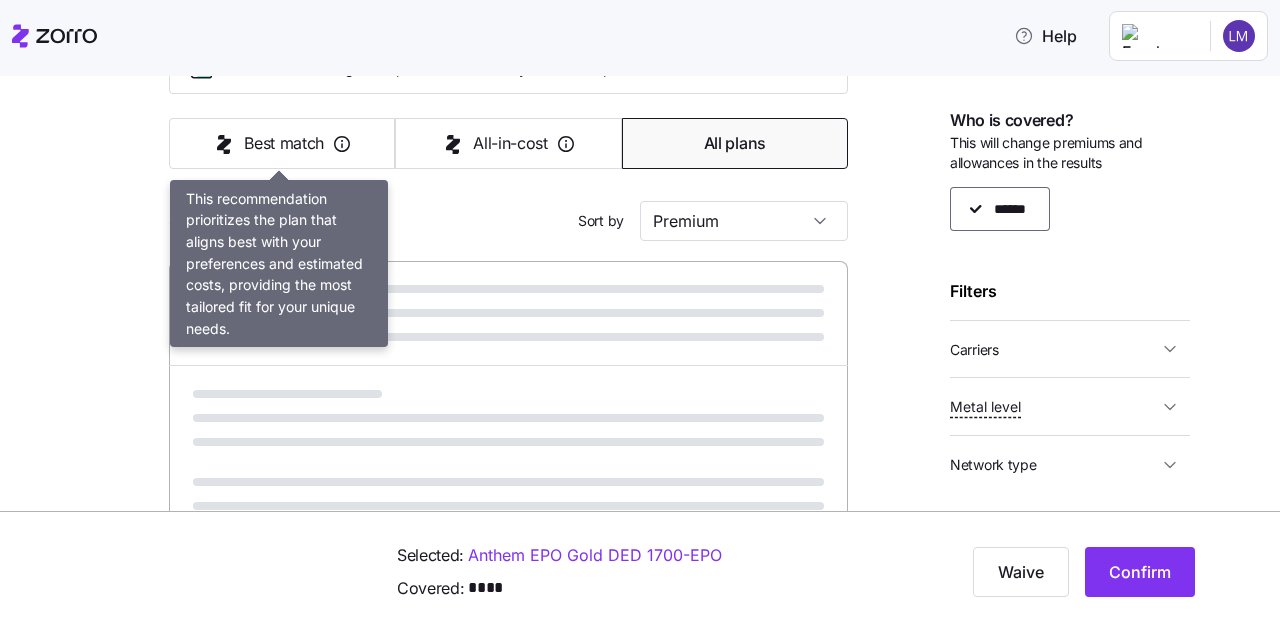 click on "Best match" at bounding box center [284, 143] 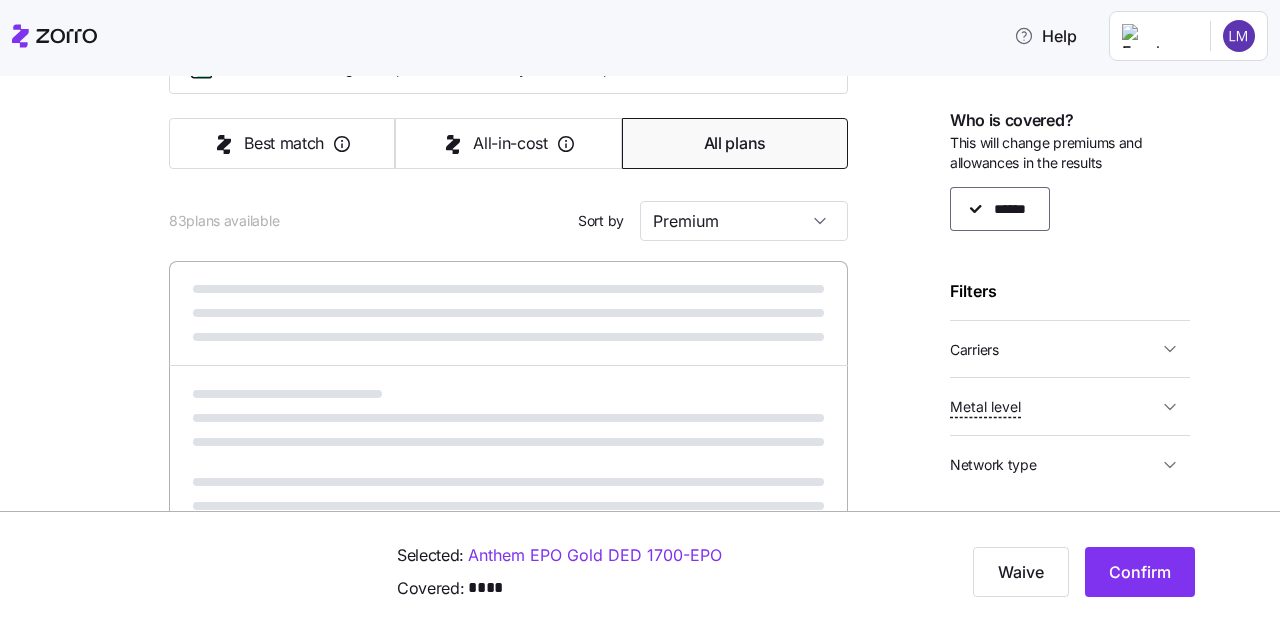 type on "Best match" 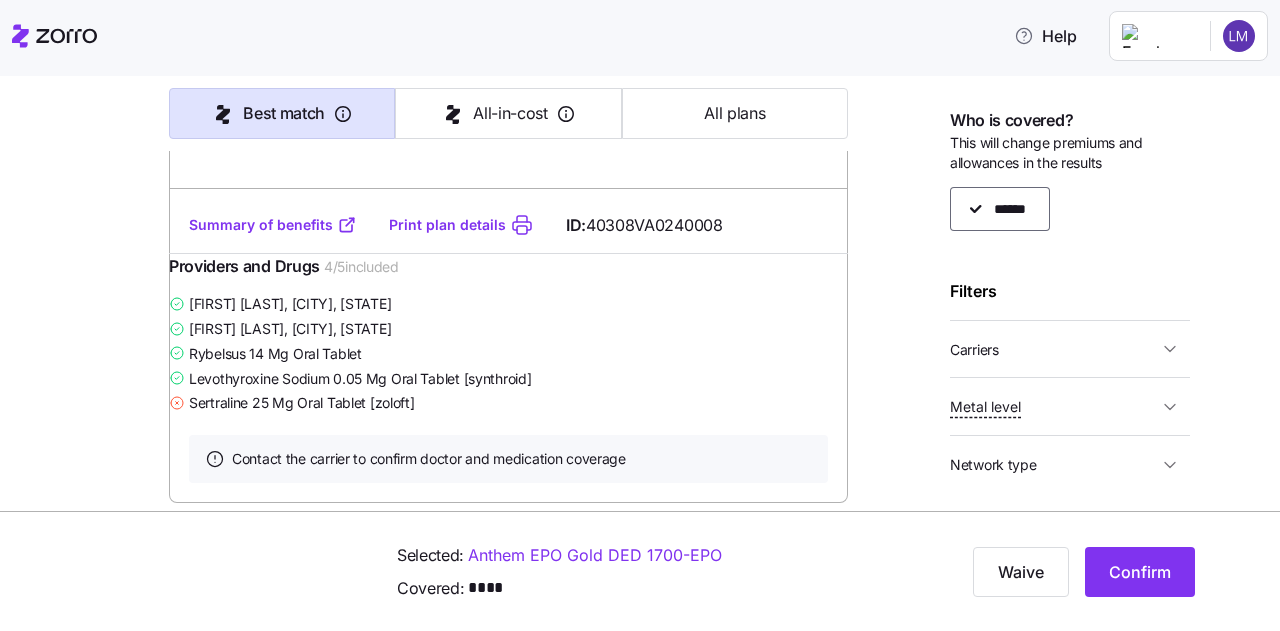 scroll, scrollTop: 1273, scrollLeft: 0, axis: vertical 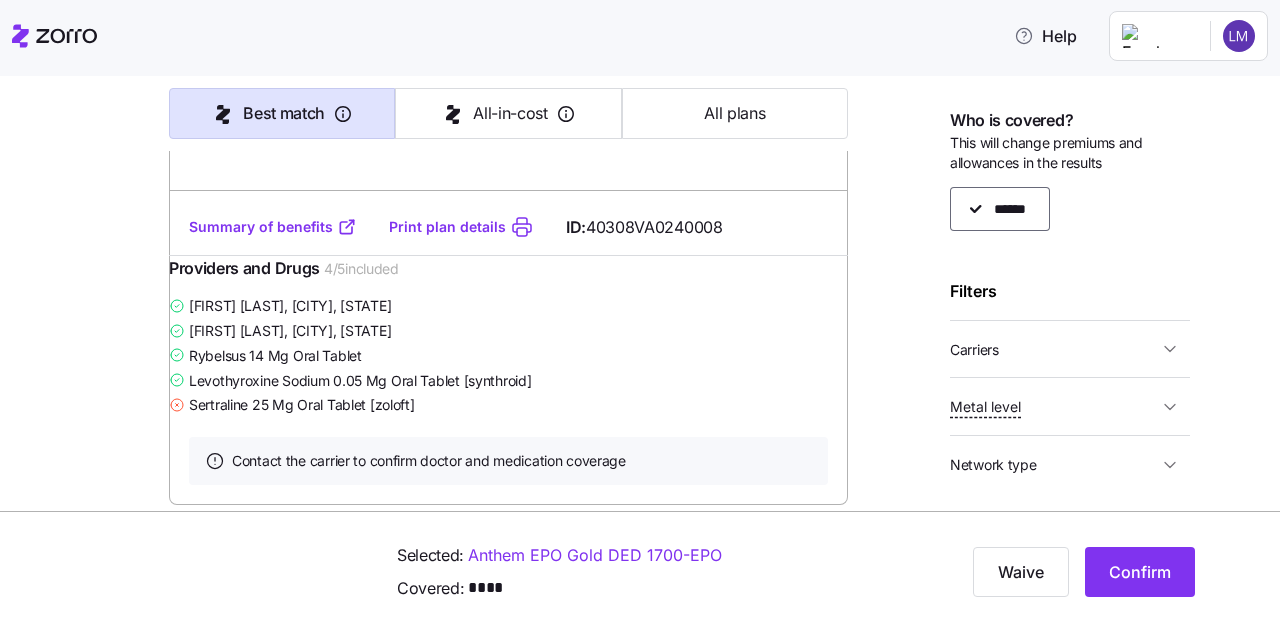 click on "Providers and Drugs 4 / 5  included" at bounding box center [508, 274] 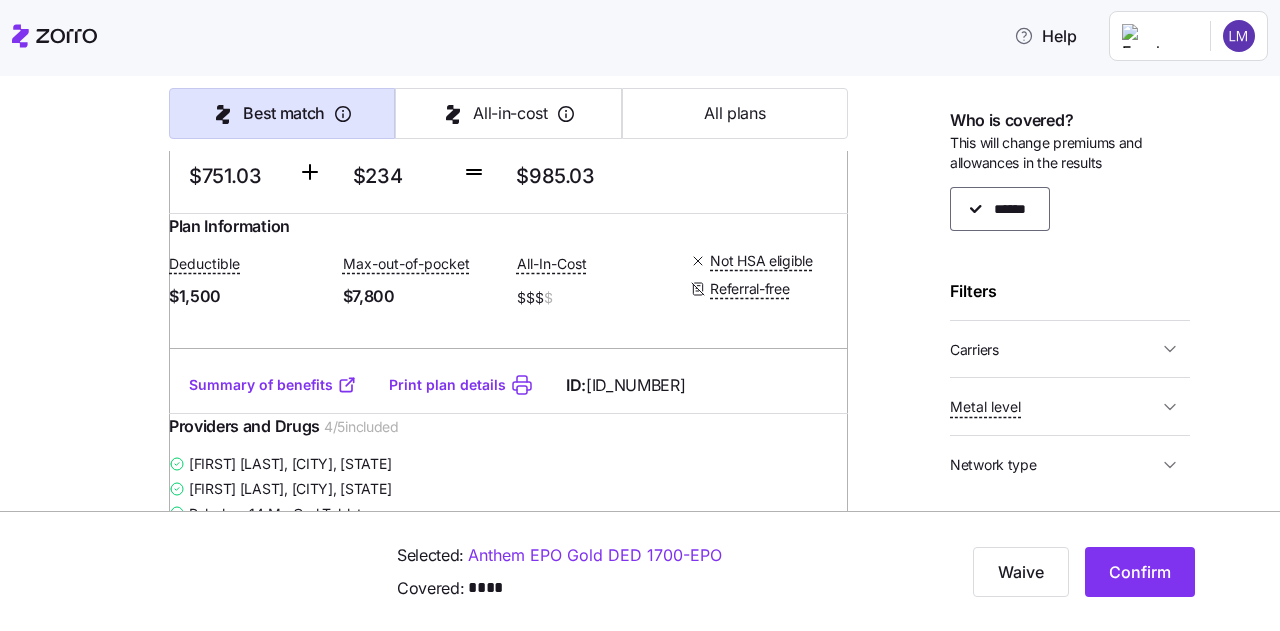 scroll, scrollTop: 2526, scrollLeft: 0, axis: vertical 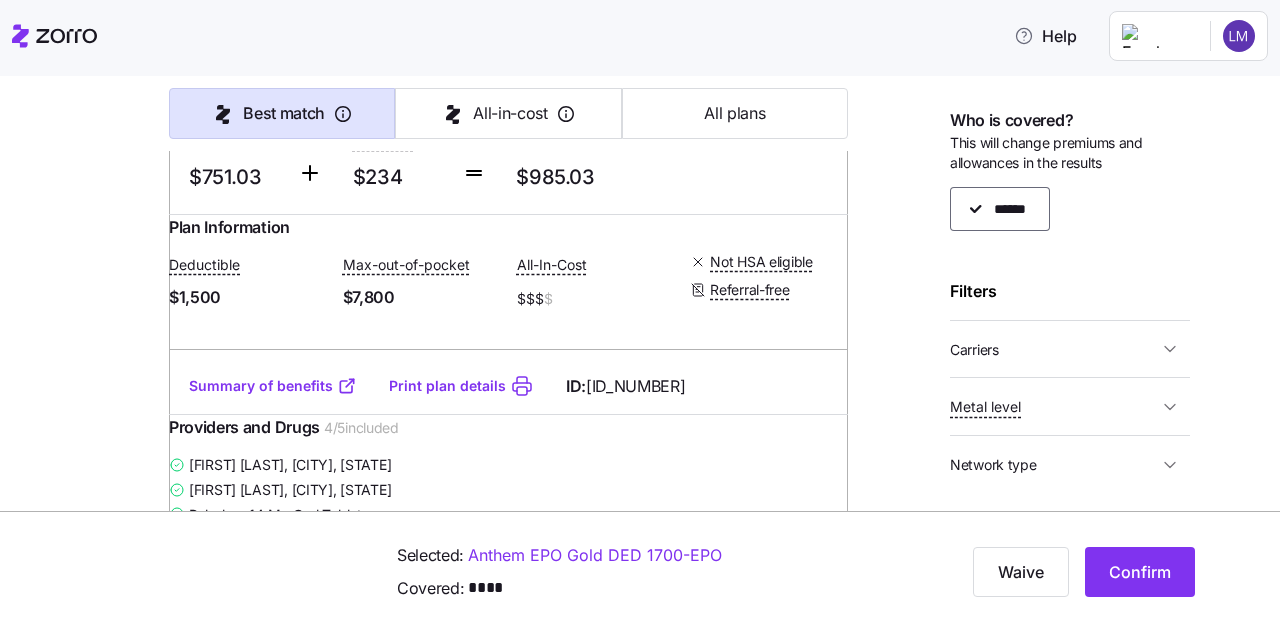 click at bounding box center (814, 25) 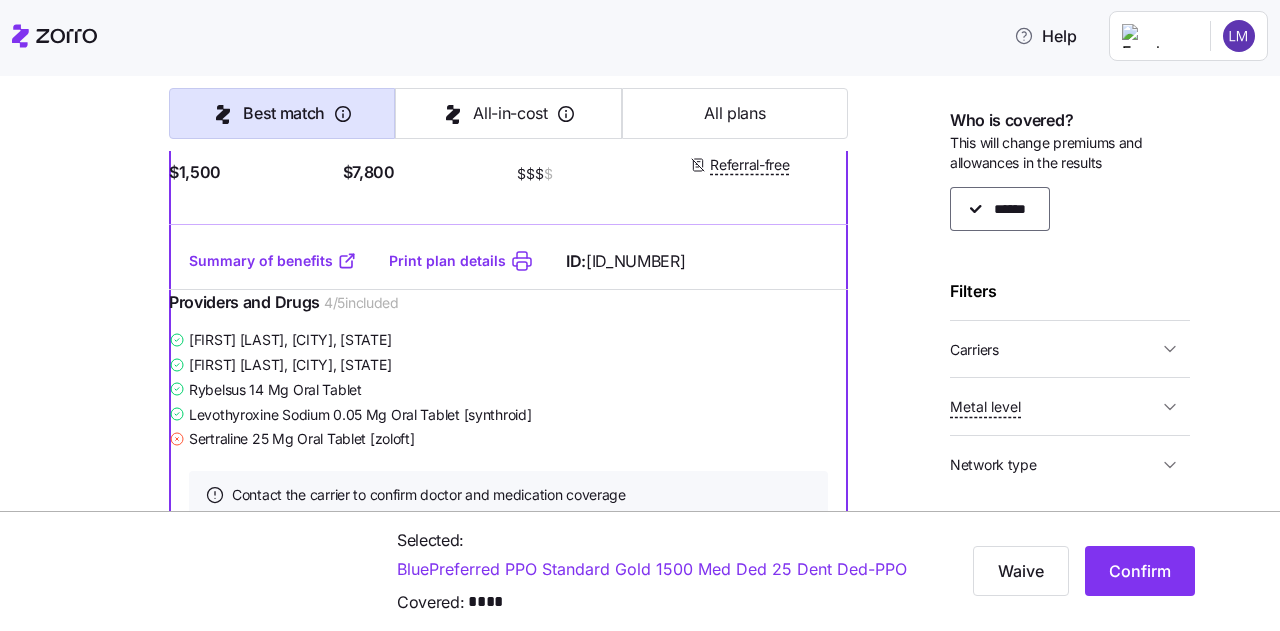 scroll, scrollTop: 2649, scrollLeft: 0, axis: vertical 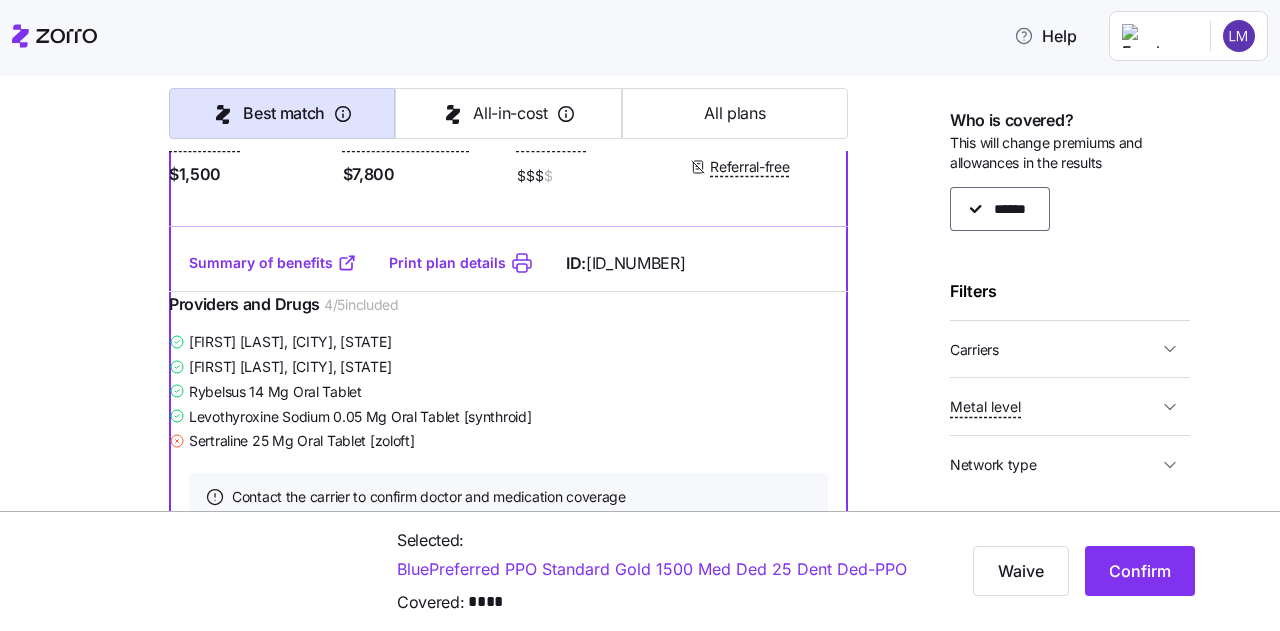 click on "Confirm" at bounding box center [1140, 571] 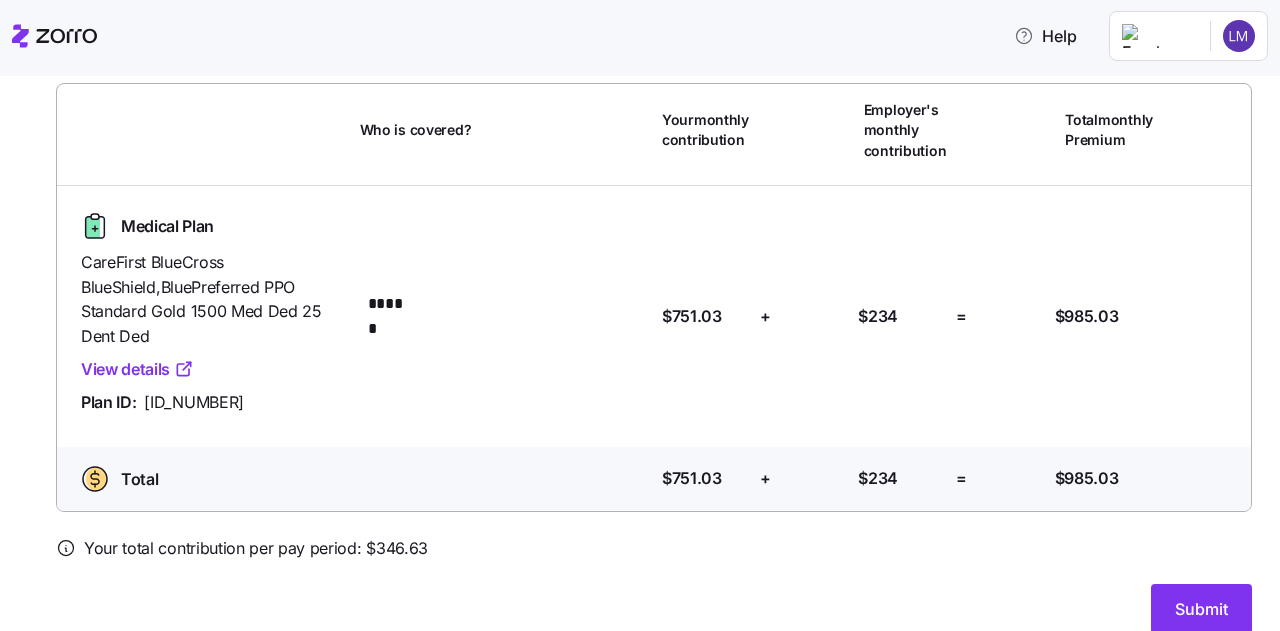 scroll, scrollTop: 140, scrollLeft: 0, axis: vertical 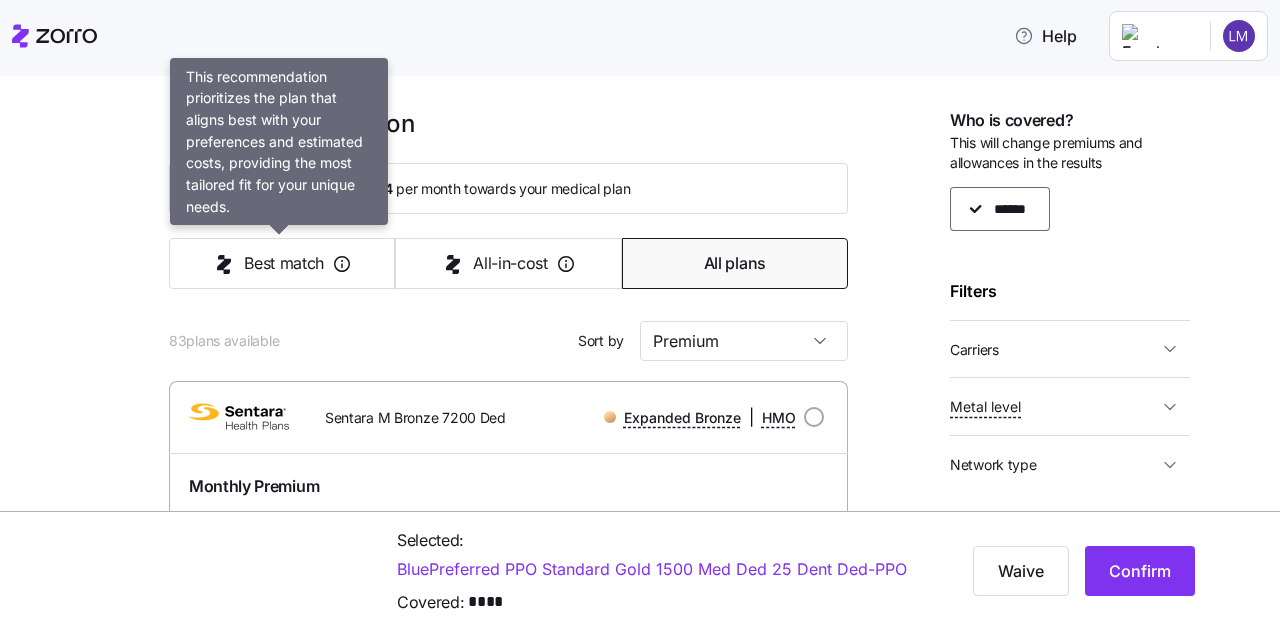click on "Best match" at bounding box center [284, 263] 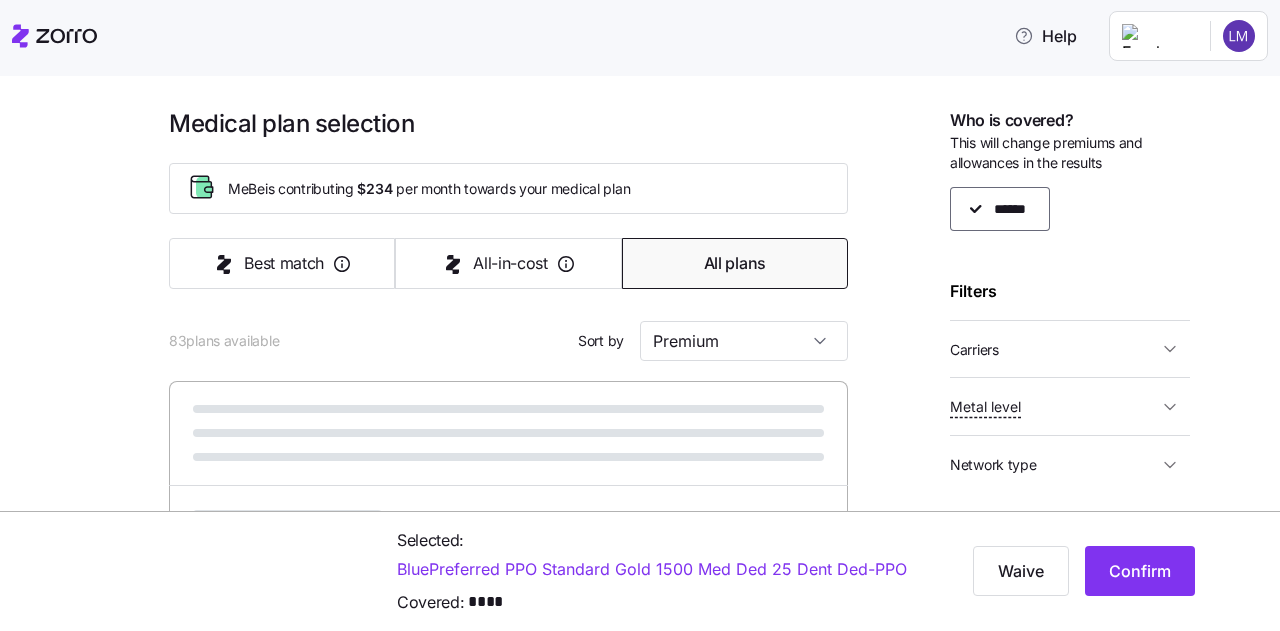 type on "Best match" 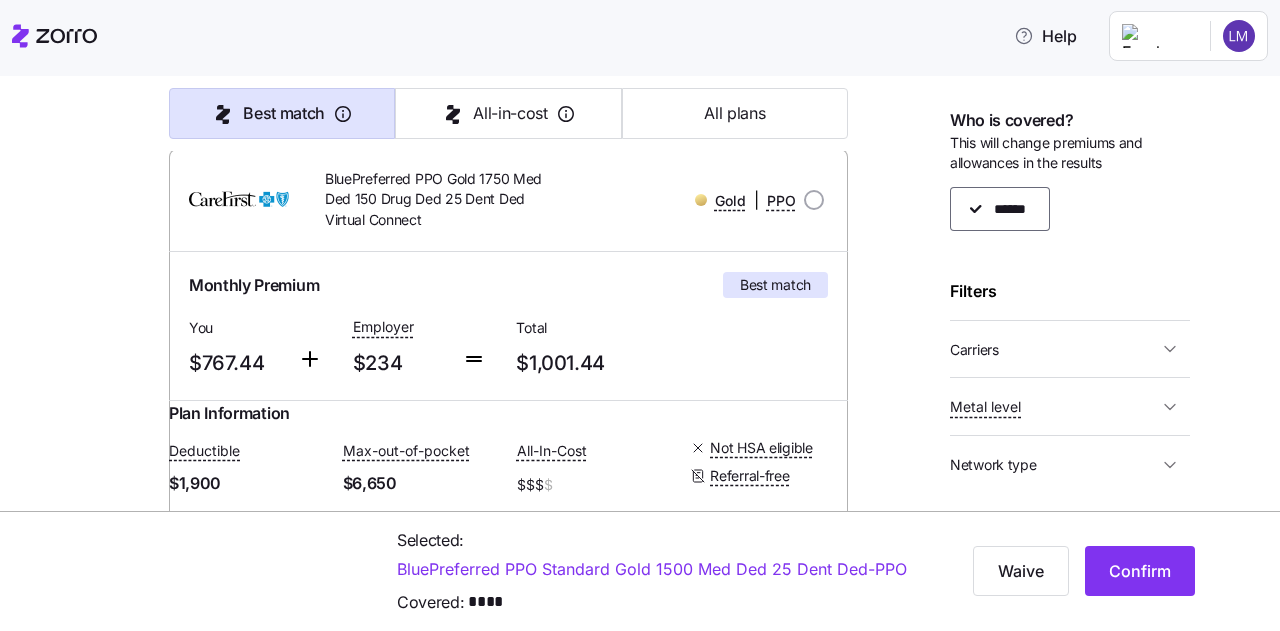 scroll, scrollTop: 234, scrollLeft: 0, axis: vertical 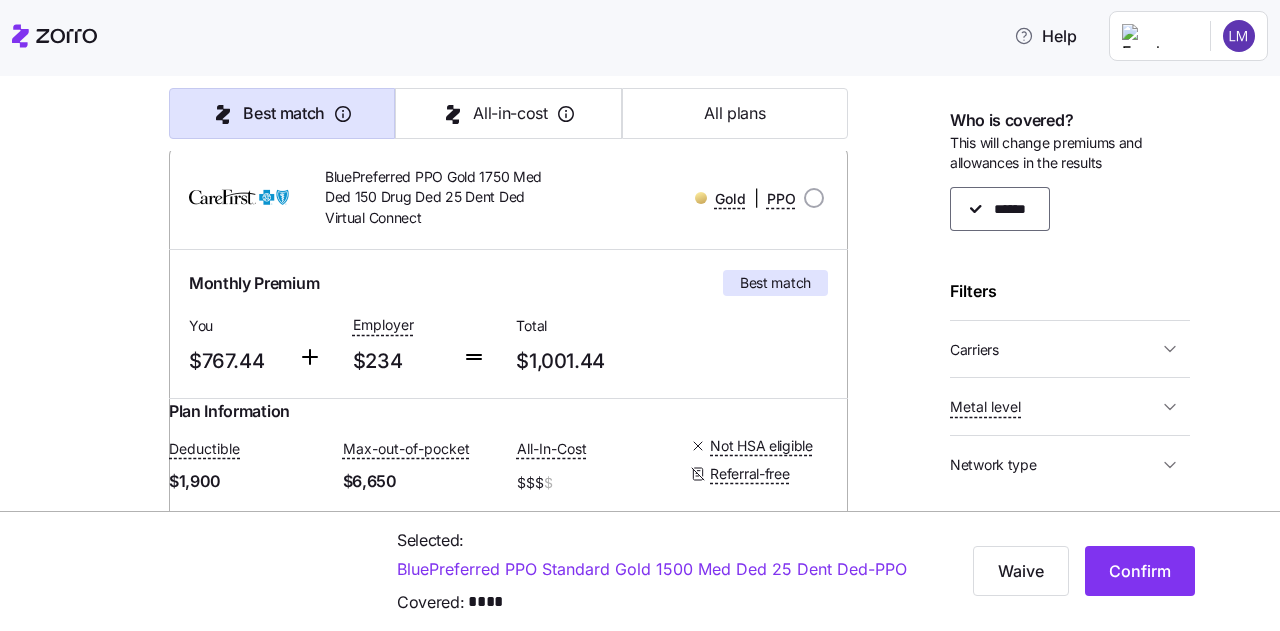 click at bounding box center [814, 198] 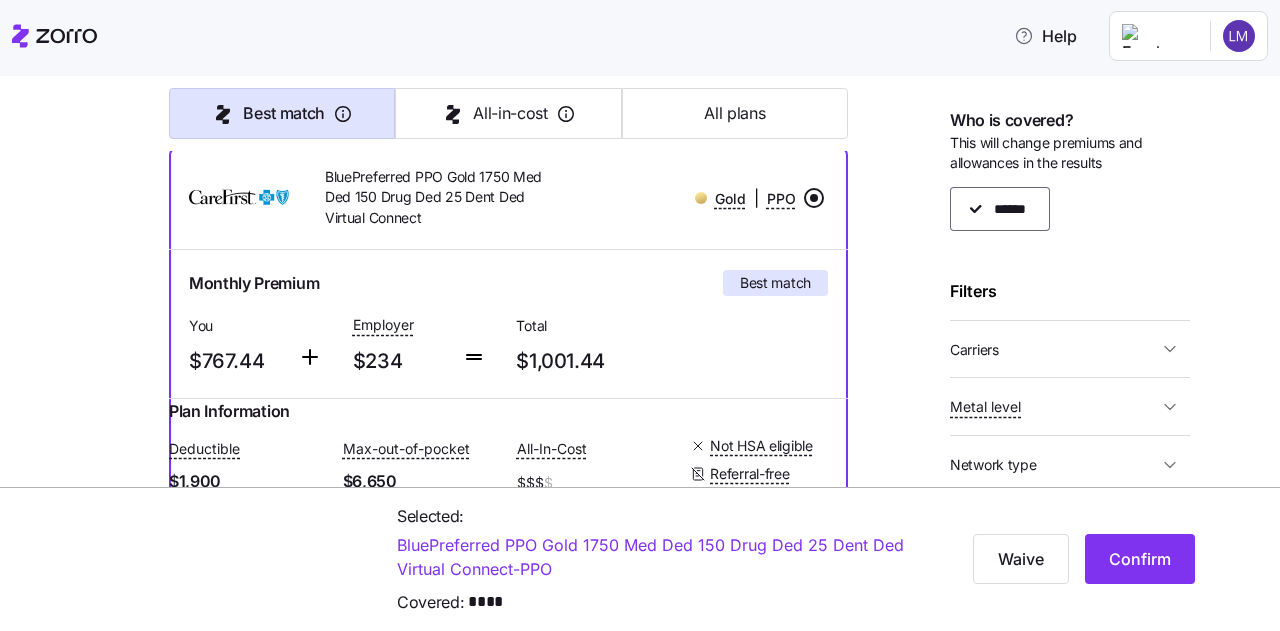 click on "Confirm" at bounding box center (1140, 559) 